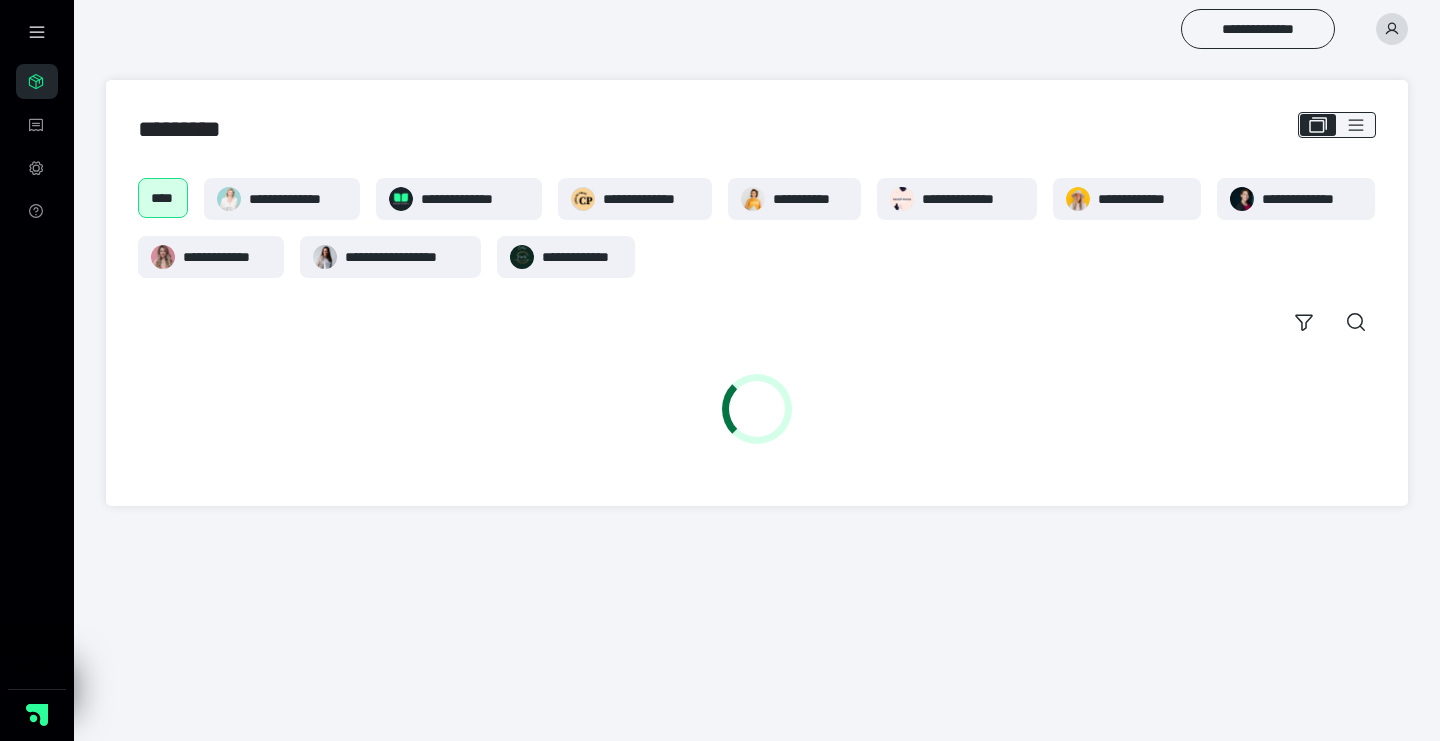 scroll, scrollTop: 0, scrollLeft: 0, axis: both 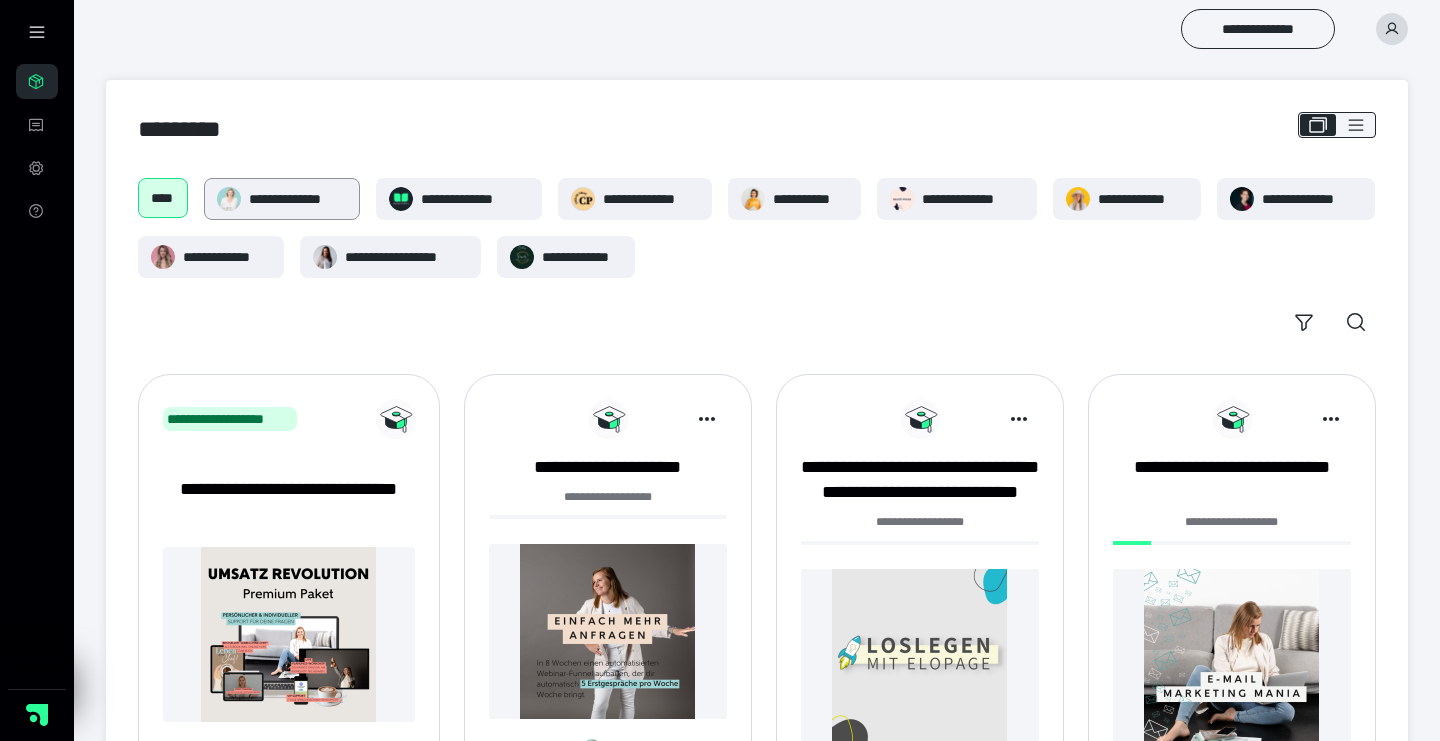 click on "**********" at bounding box center [282, 199] 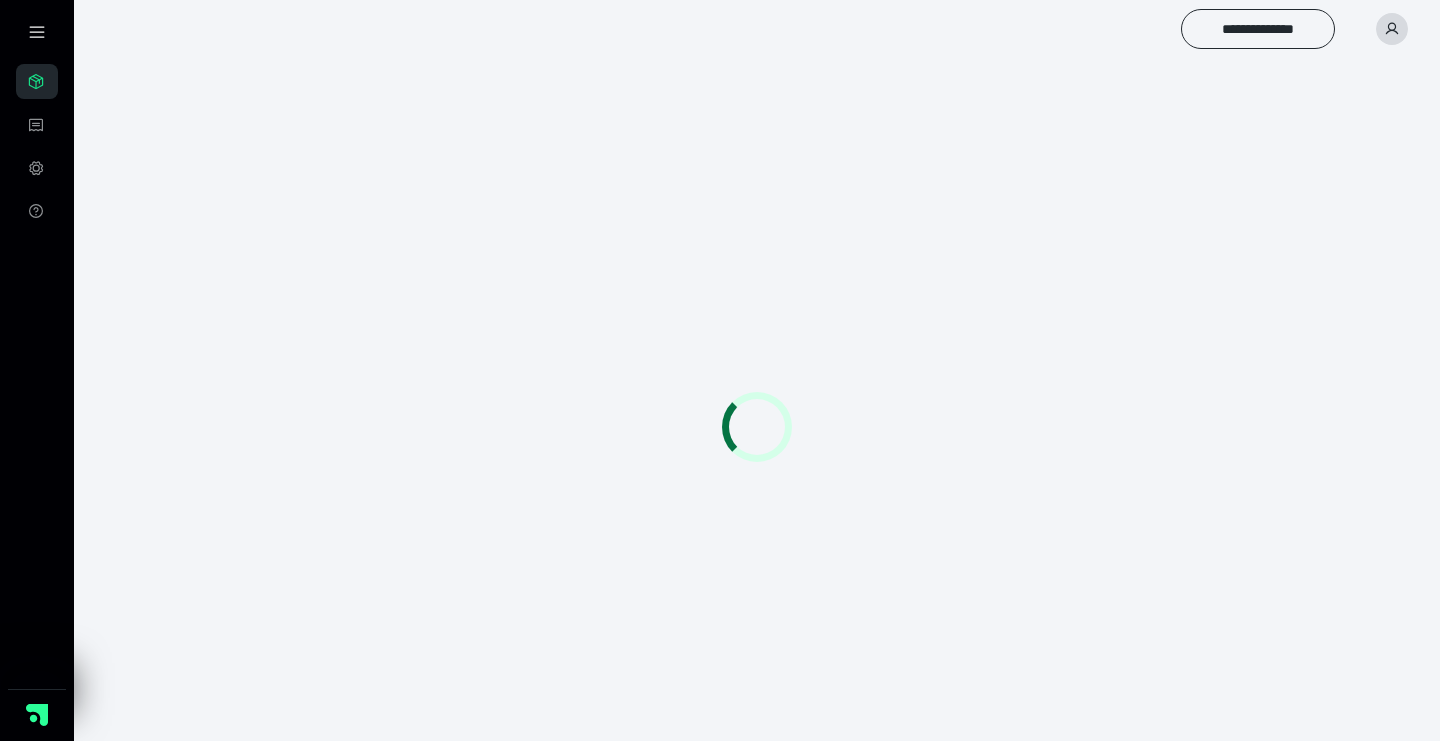 scroll, scrollTop: 0, scrollLeft: 0, axis: both 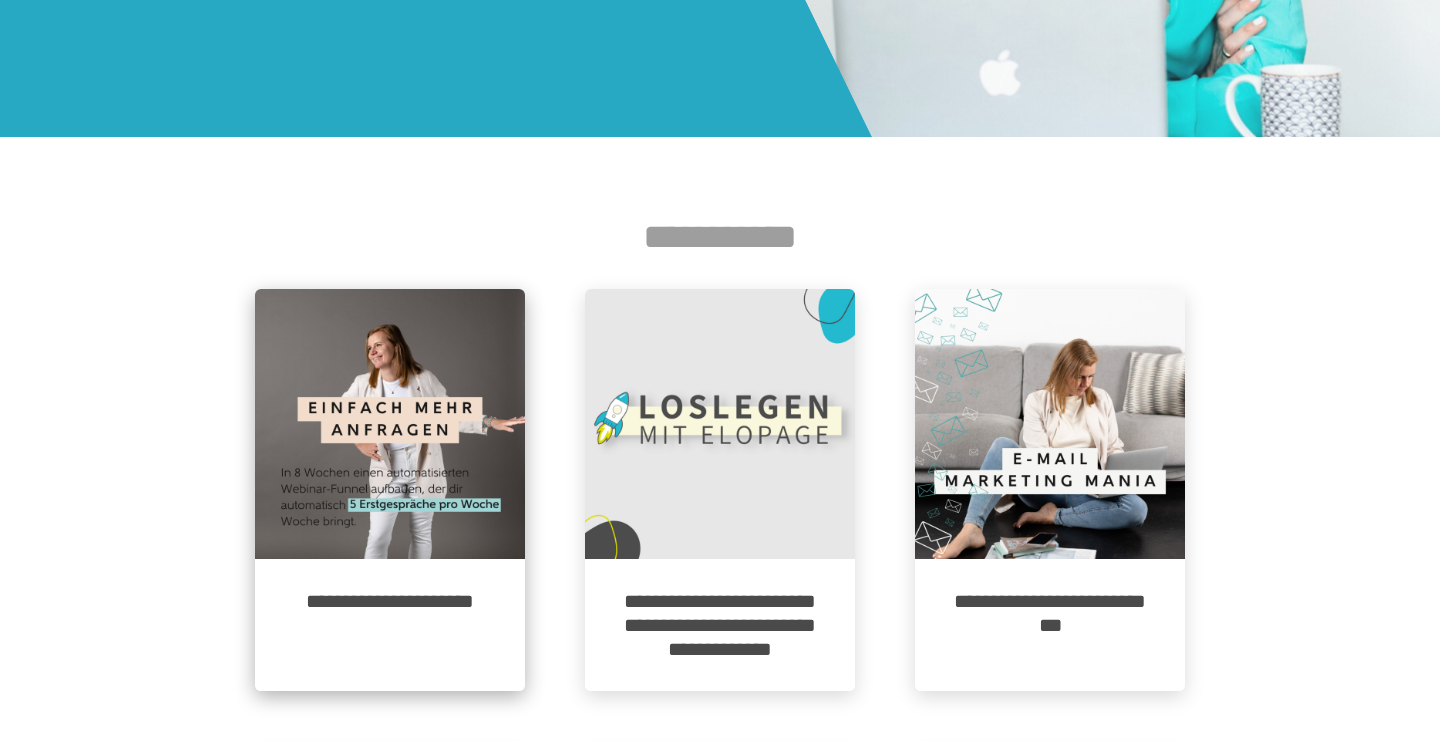 click at bounding box center [390, 424] 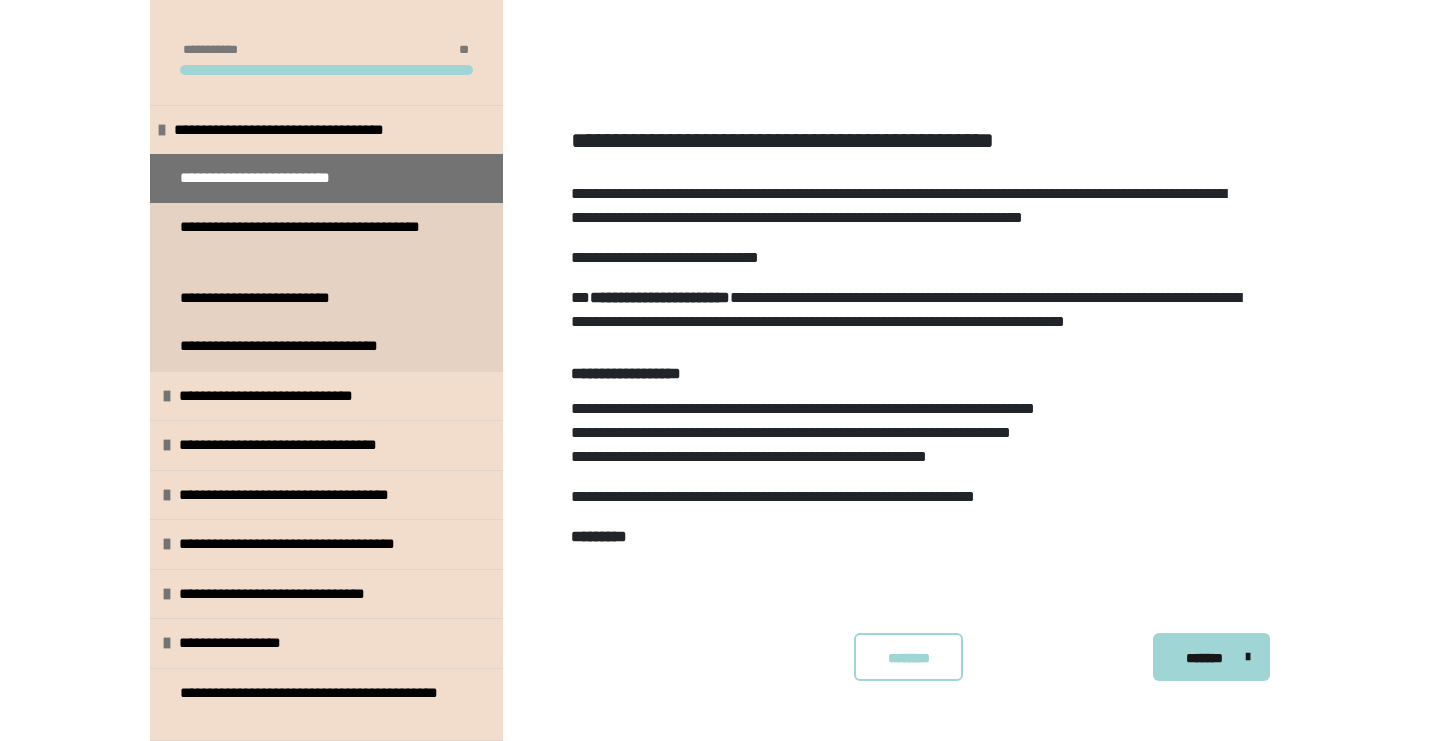 scroll, scrollTop: 748, scrollLeft: 0, axis: vertical 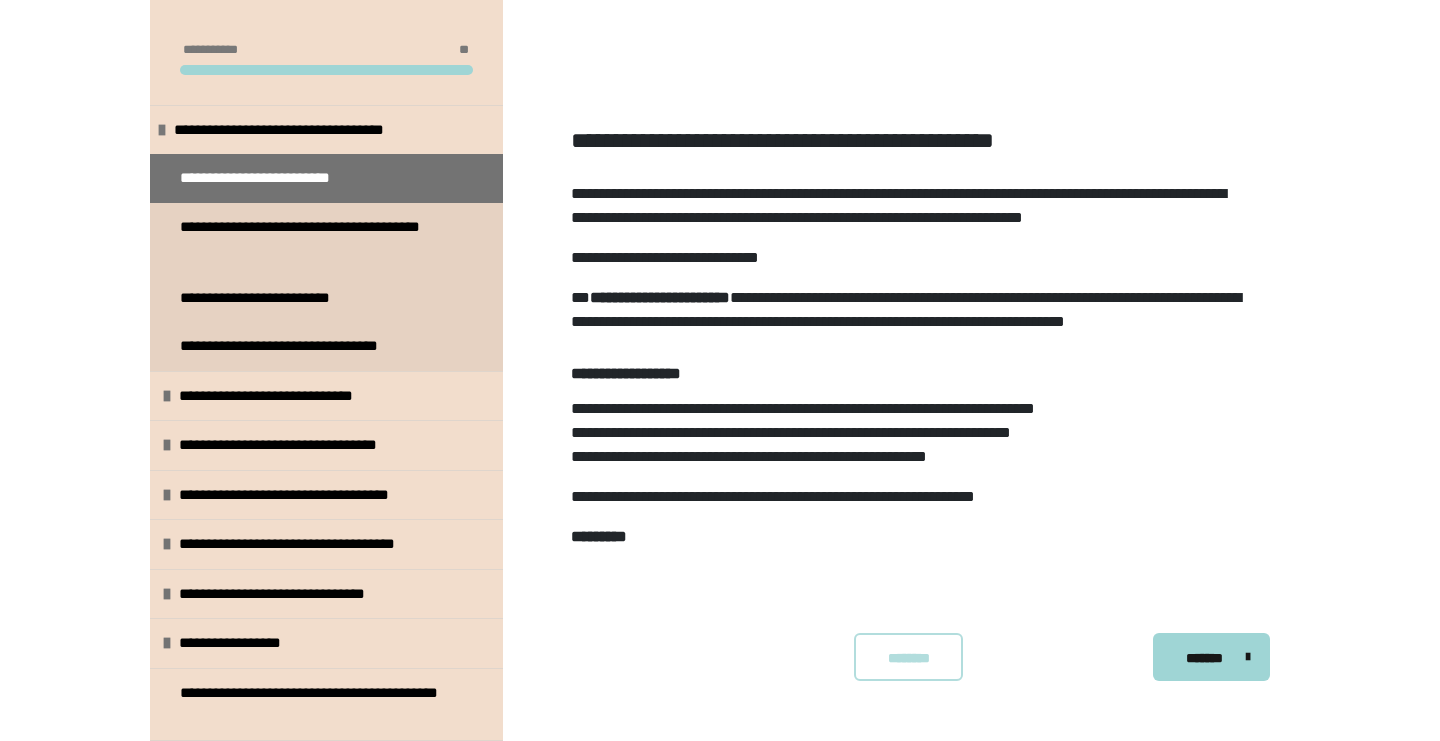 click on "********" at bounding box center (908, 658) 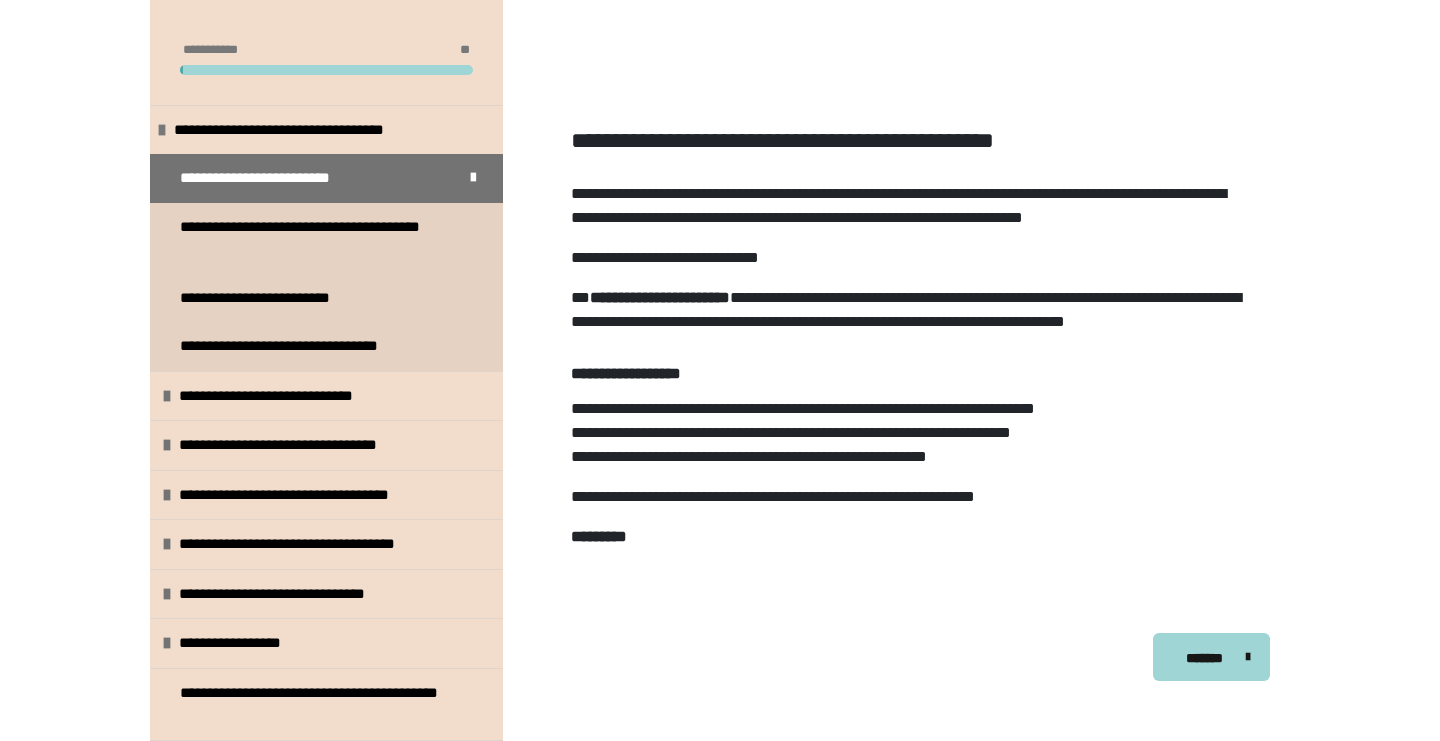 click on "*******" at bounding box center [1221, 657] 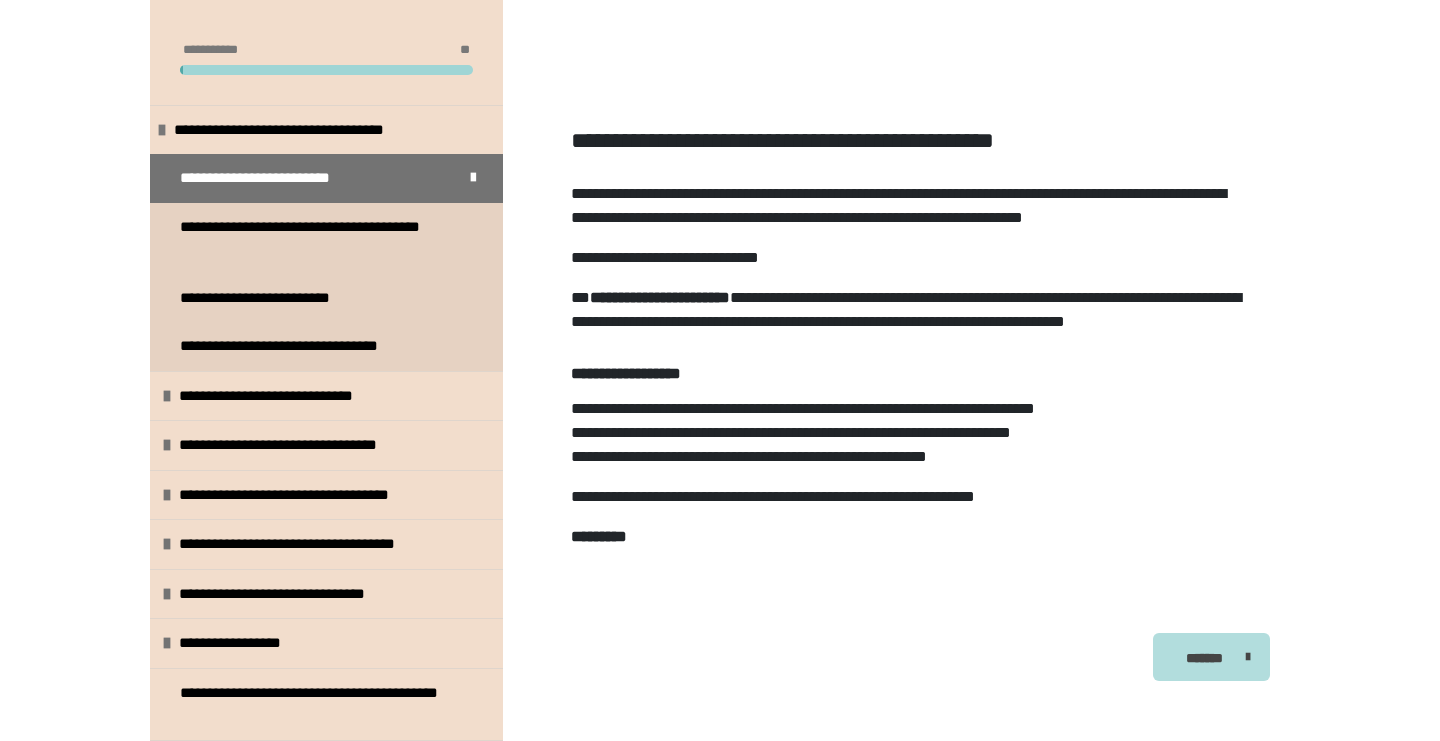 click at bounding box center [1243, 657] 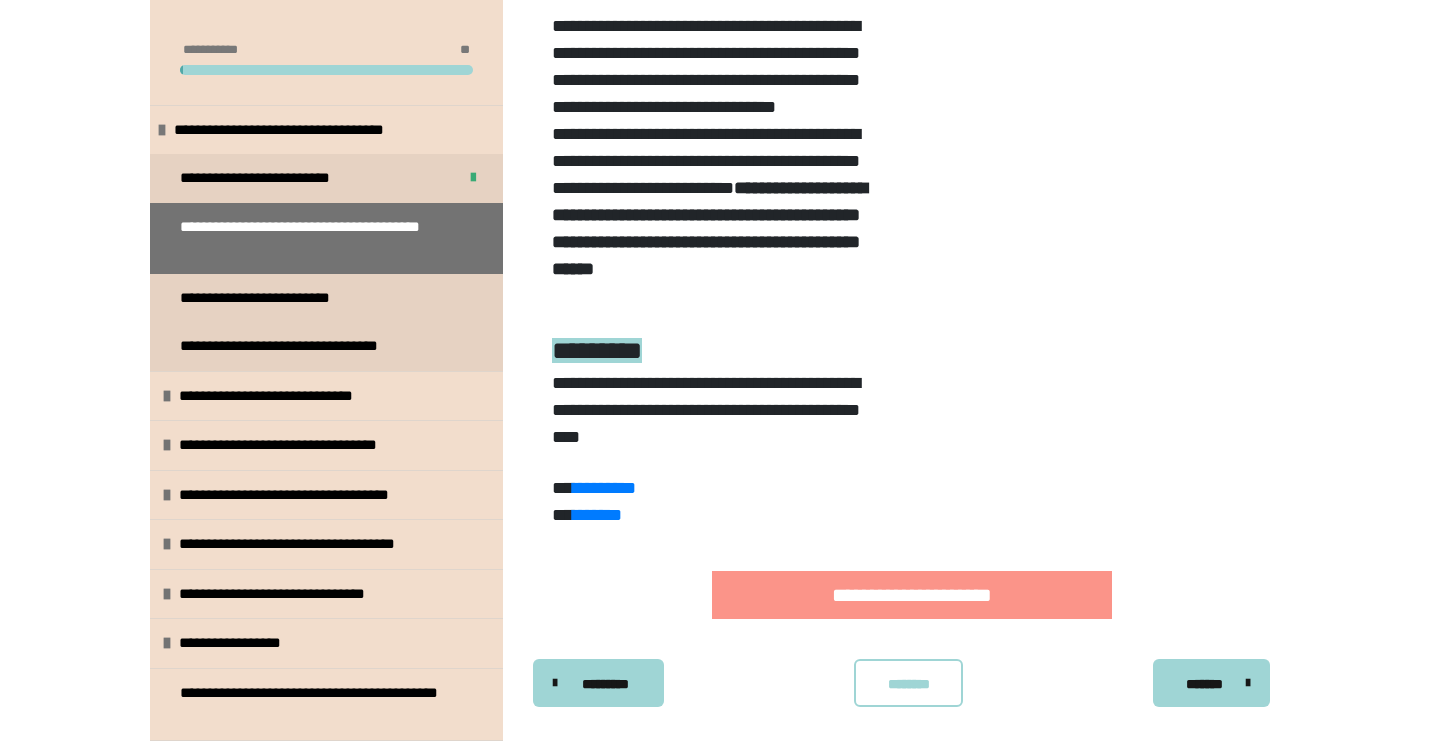 scroll, scrollTop: 801, scrollLeft: 0, axis: vertical 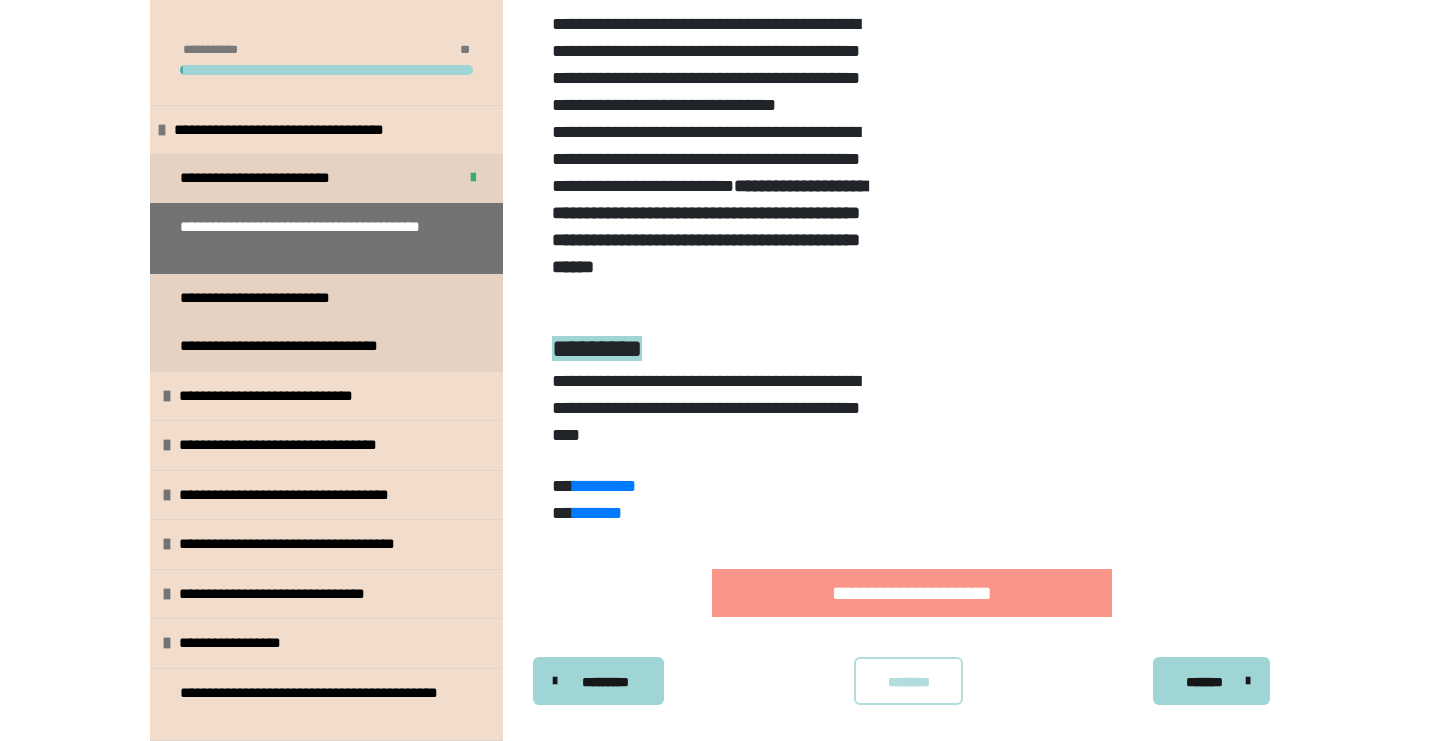 click on "********" at bounding box center (908, 681) 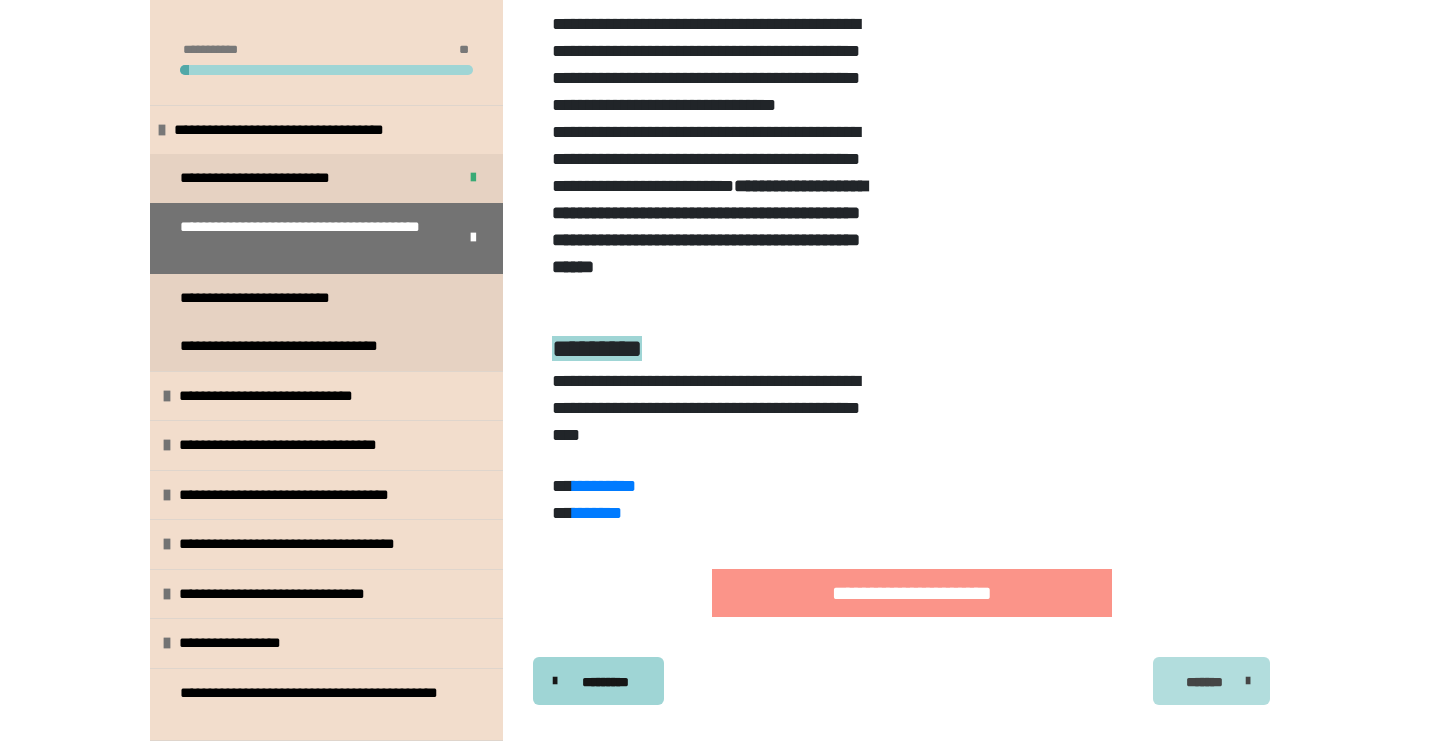 click on "*******" at bounding box center [1211, 681] 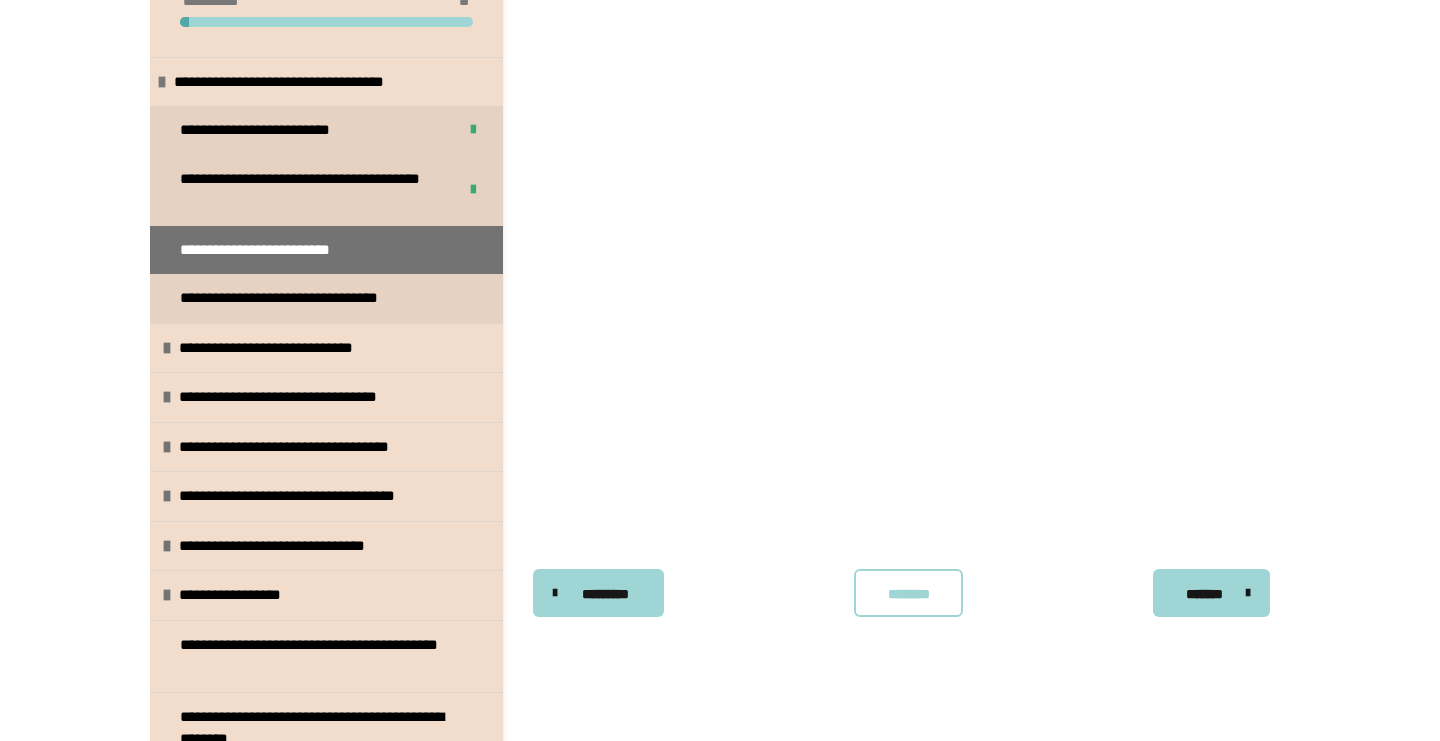 scroll, scrollTop: 340, scrollLeft: 0, axis: vertical 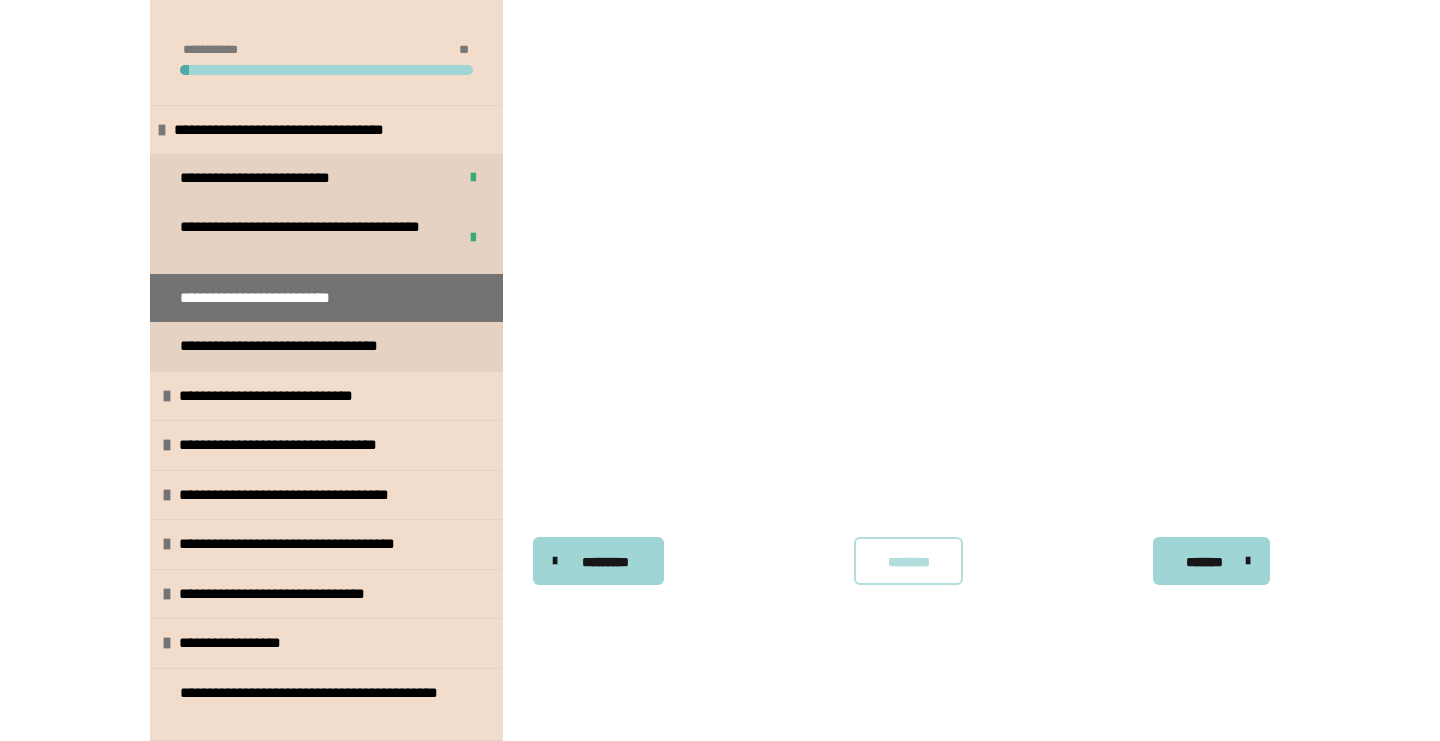 click on "********" at bounding box center [908, 562] 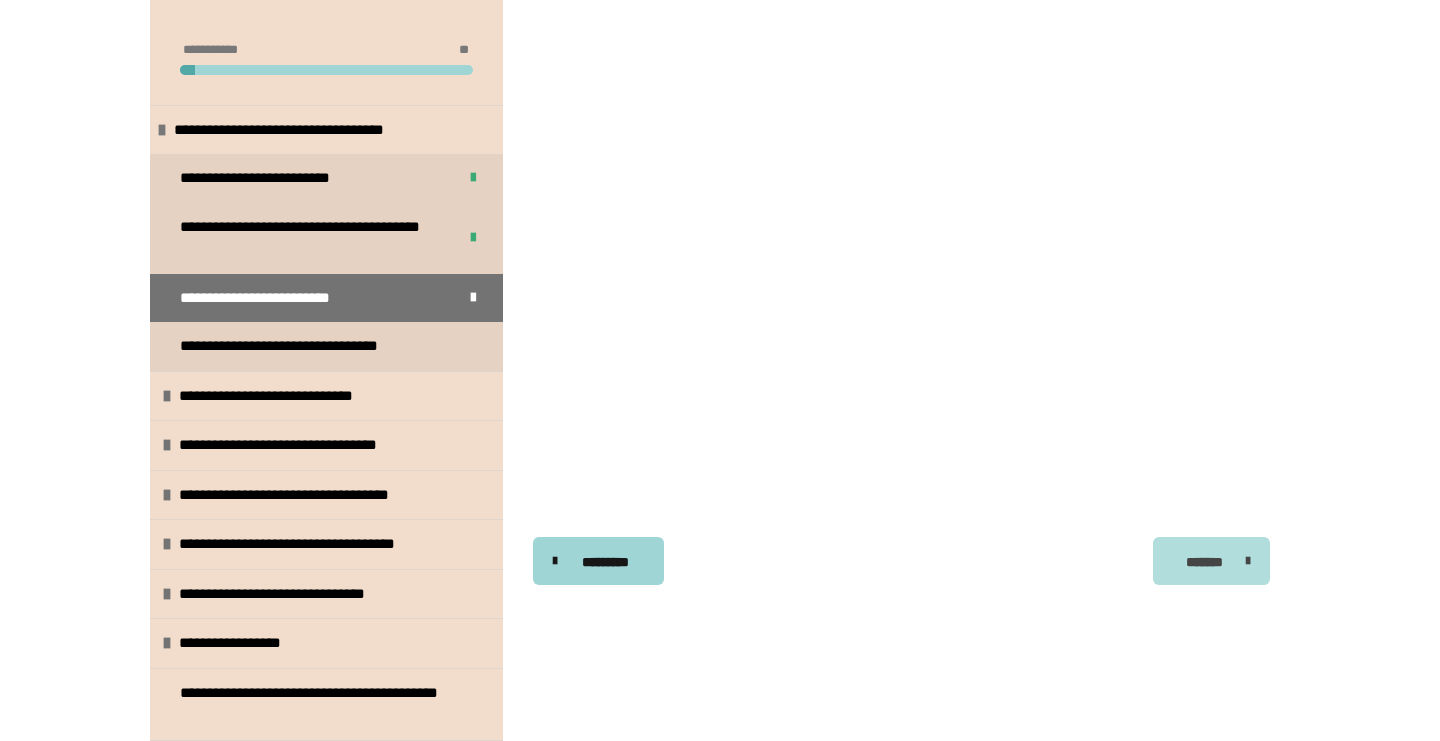 click at bounding box center (1243, 561) 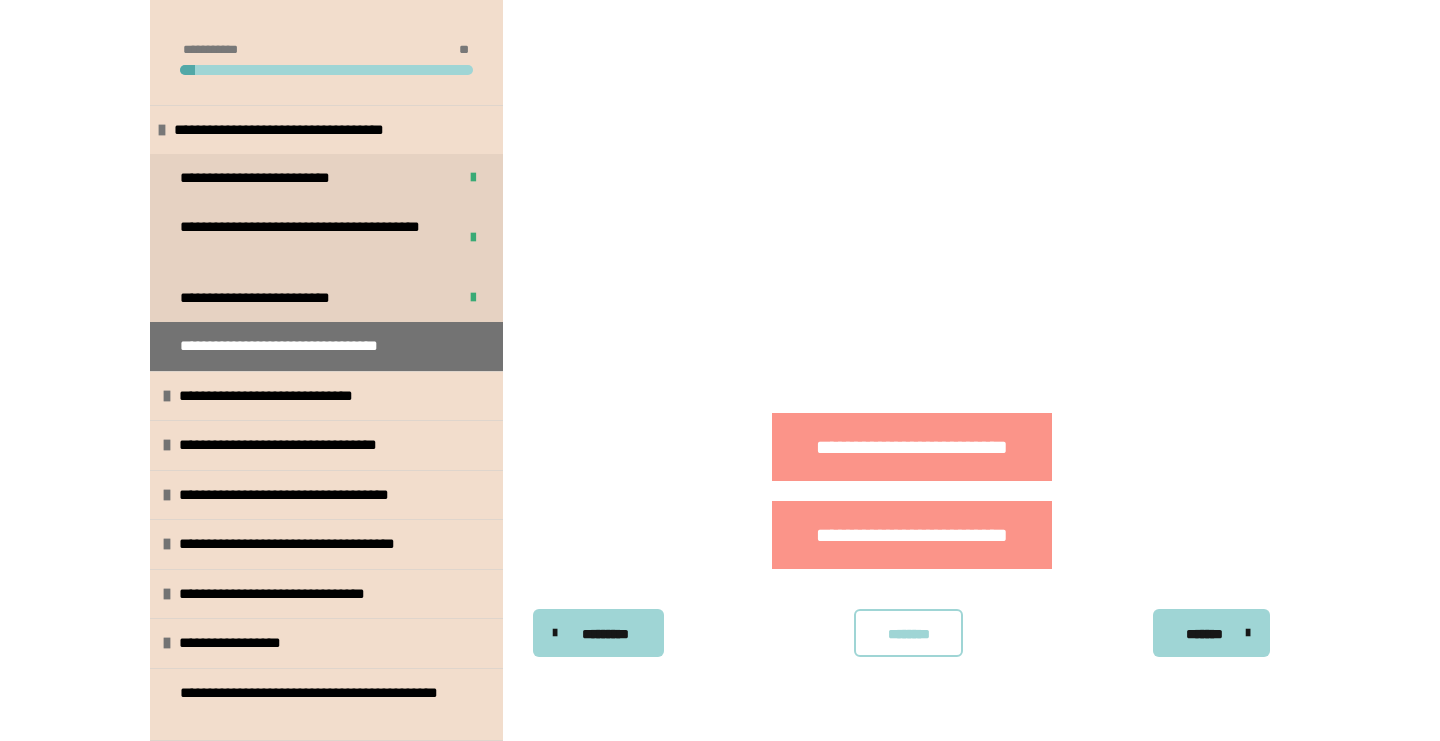scroll, scrollTop: 289, scrollLeft: 0, axis: vertical 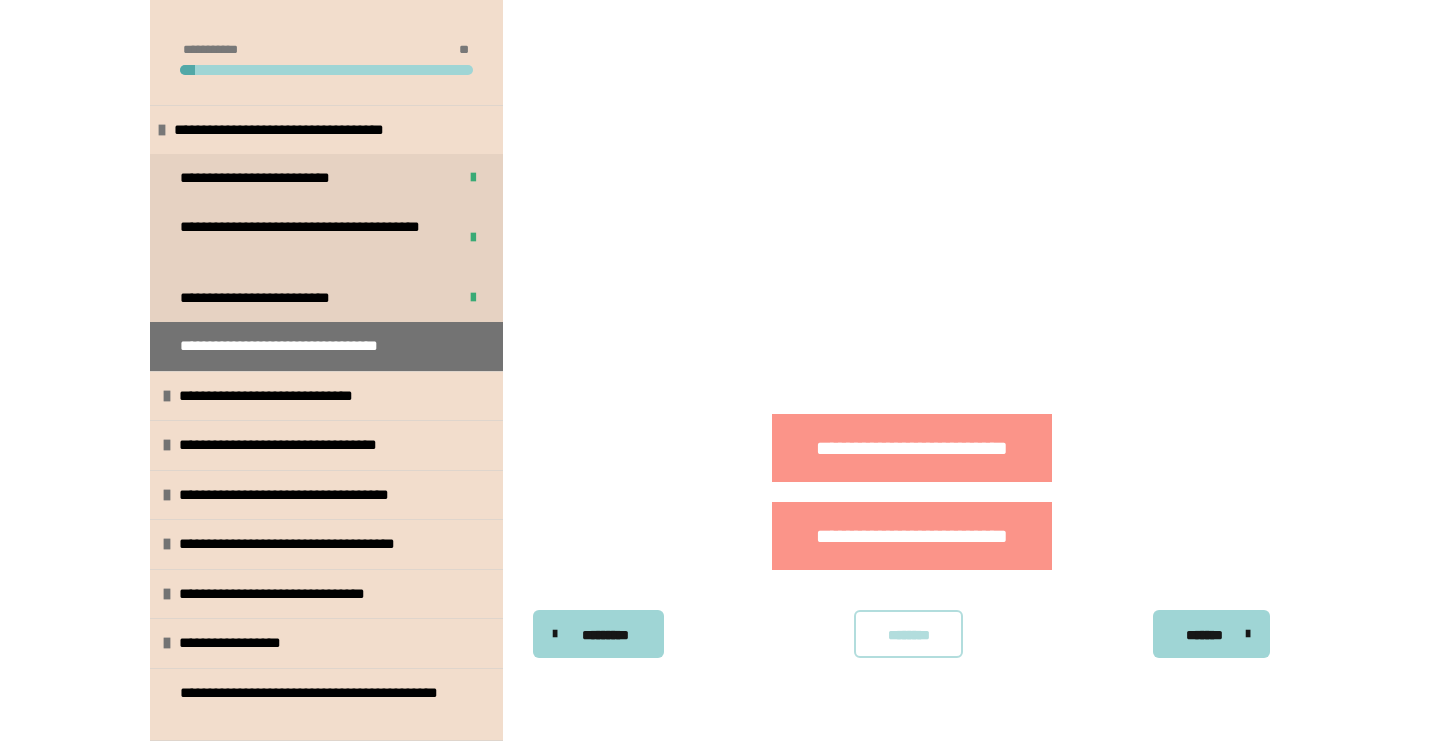click on "********" at bounding box center (908, 635) 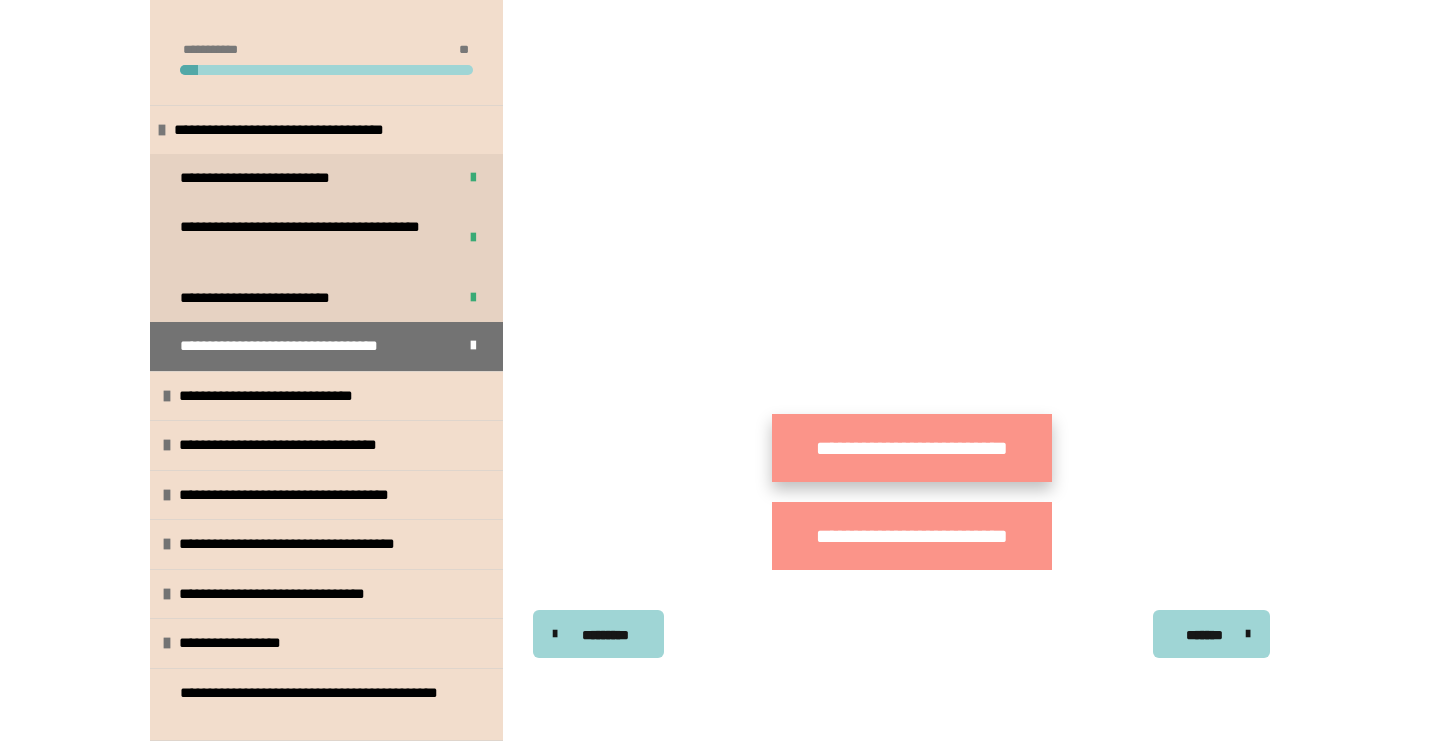click on "**********" at bounding box center (912, 448) 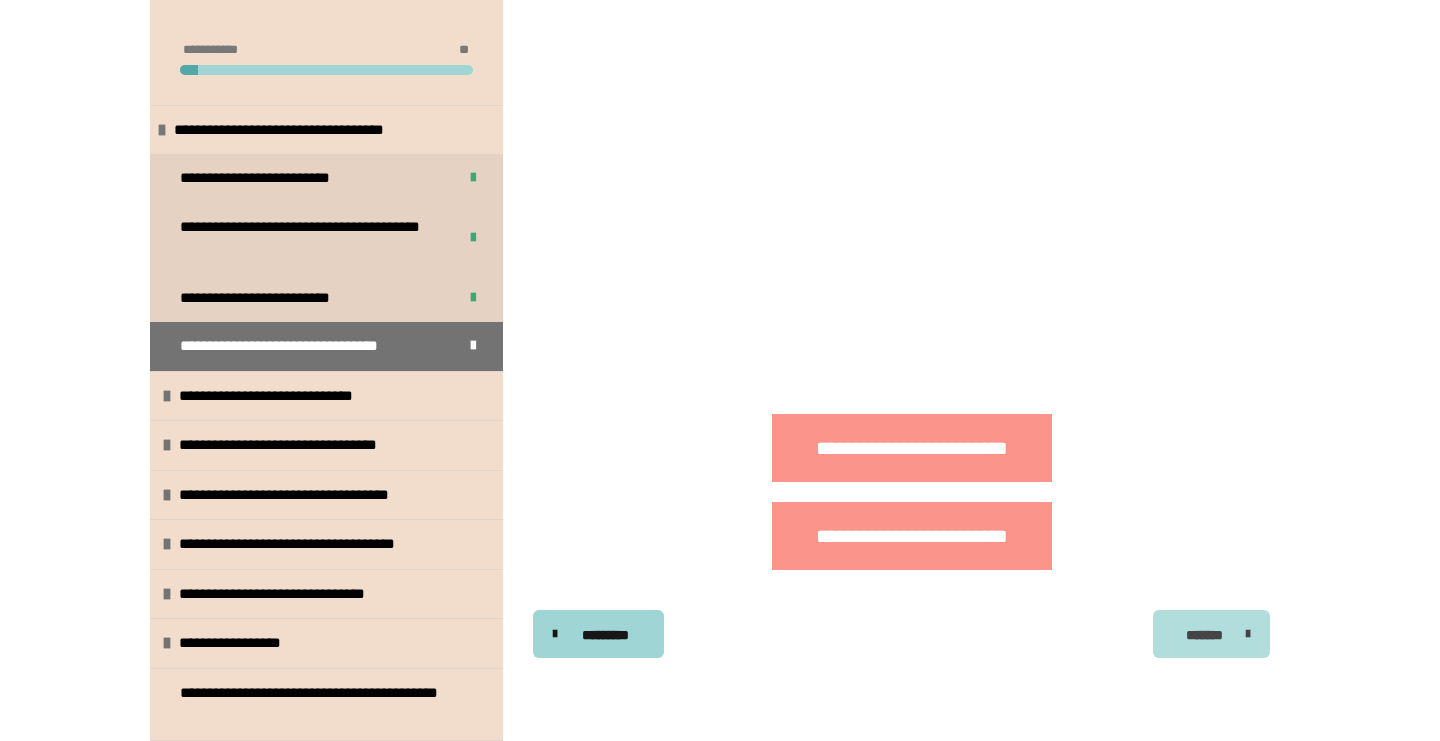 click on "*******" at bounding box center (1211, 634) 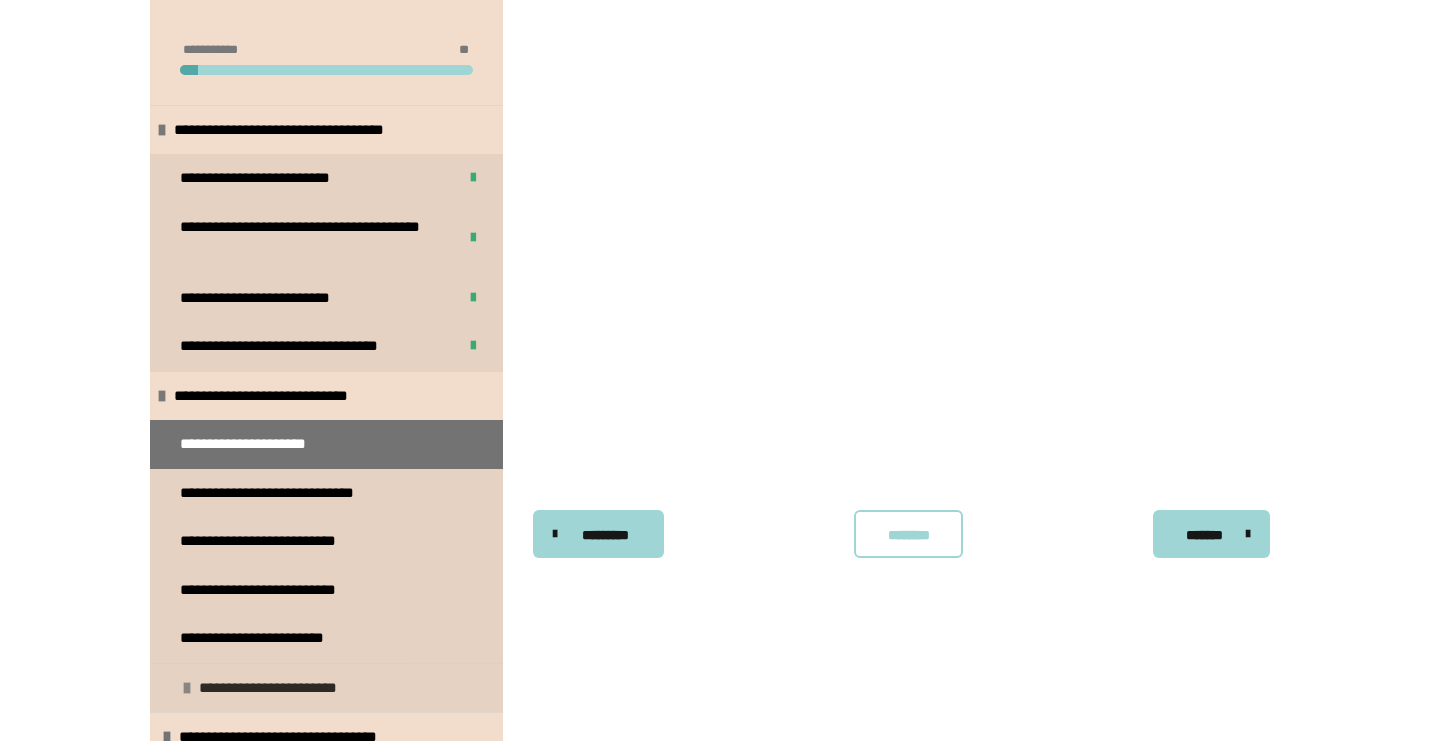 click on "**********" at bounding box center (283, 688) 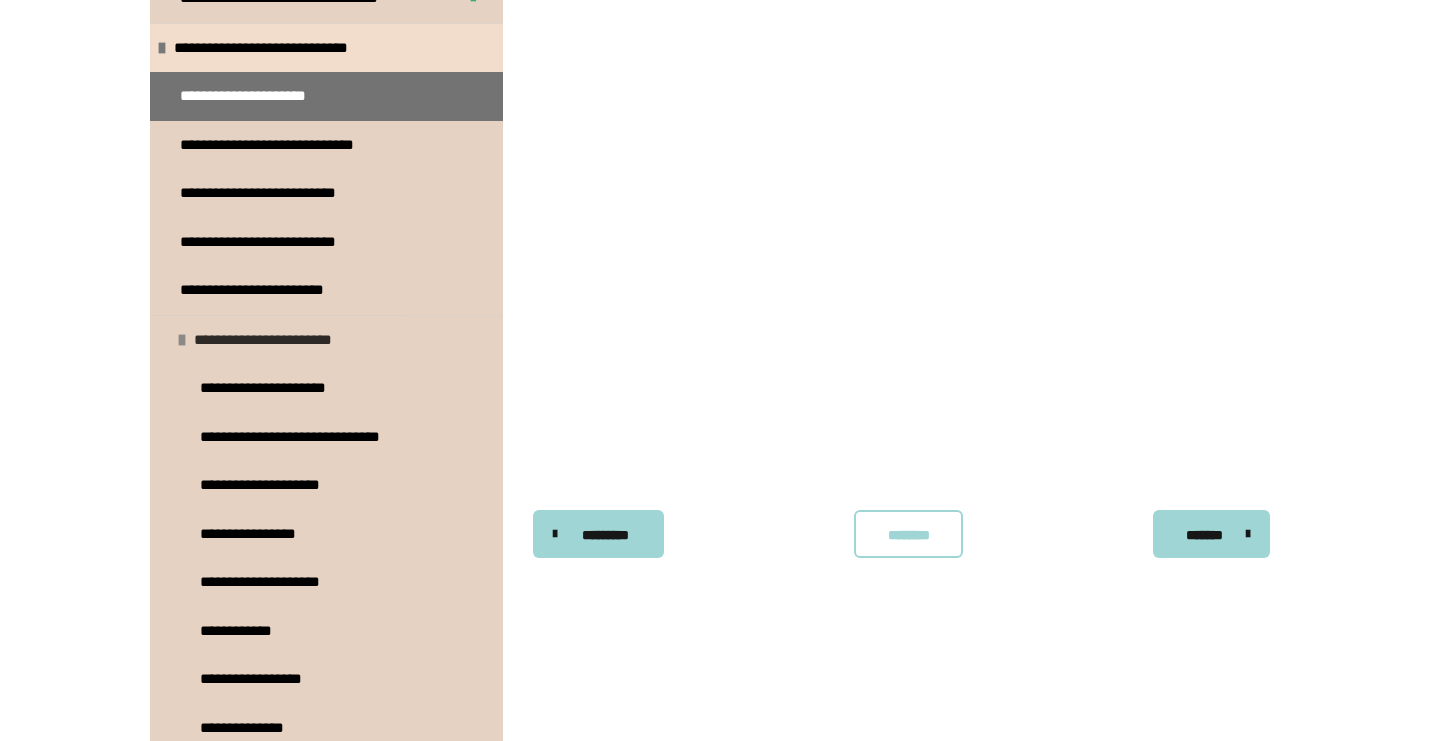 scroll, scrollTop: 349, scrollLeft: 0, axis: vertical 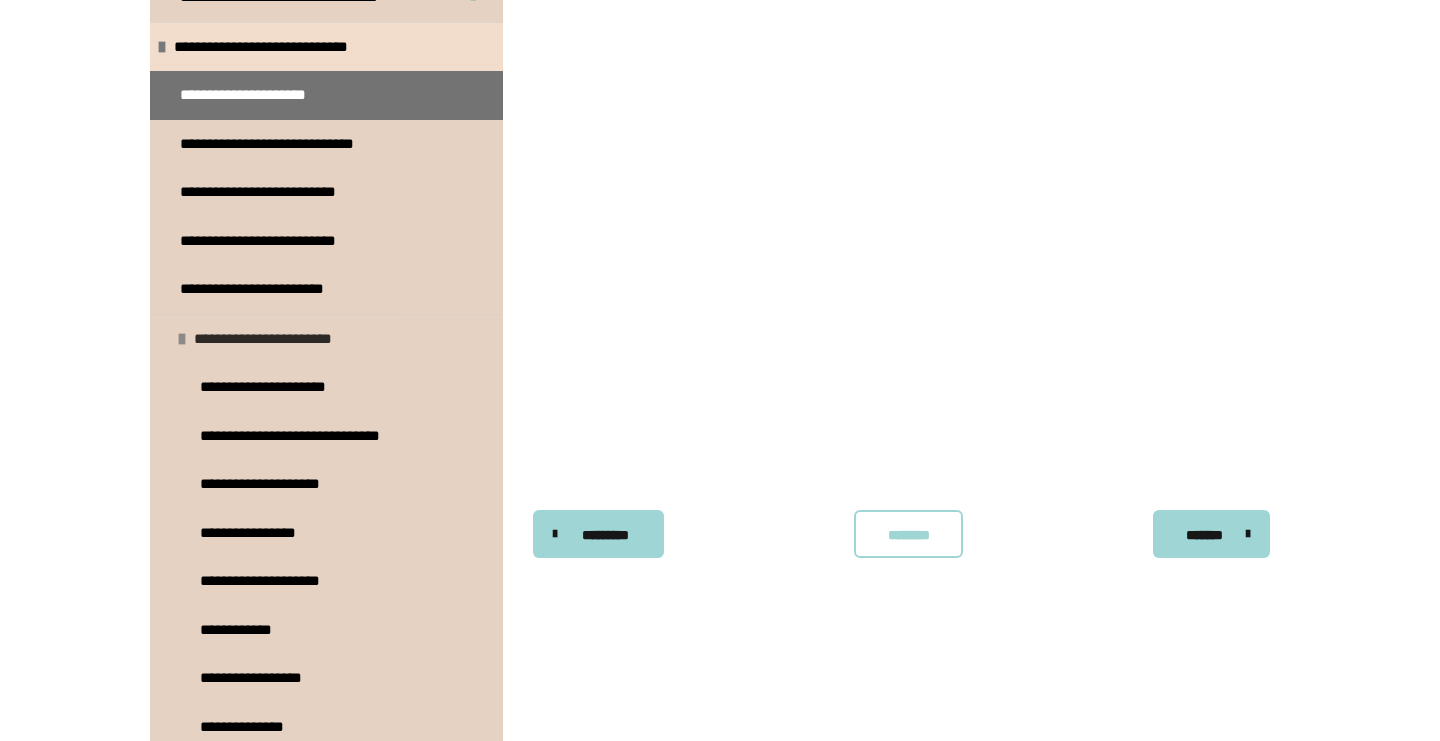click at bounding box center (182, 339) 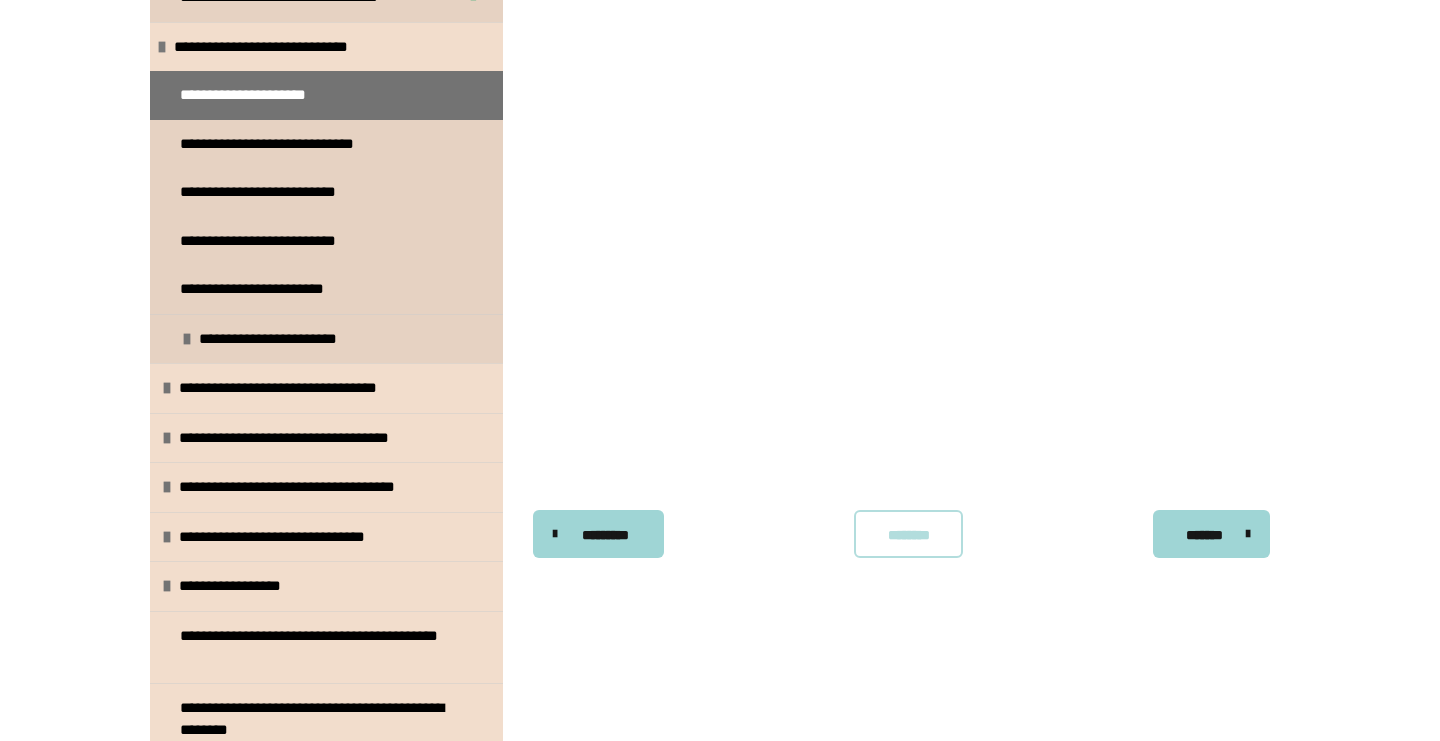 click on "********" at bounding box center [908, 535] 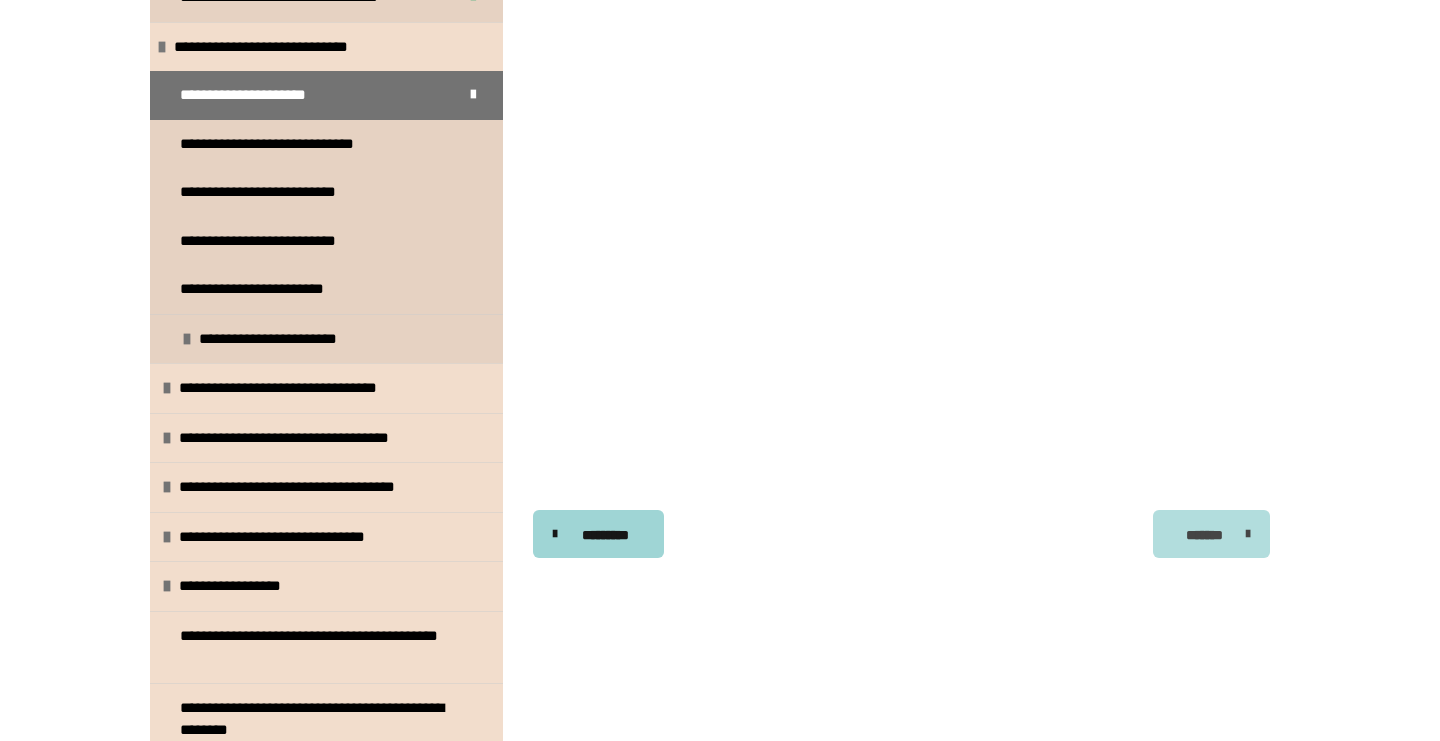 click on "*******" at bounding box center [1211, 534] 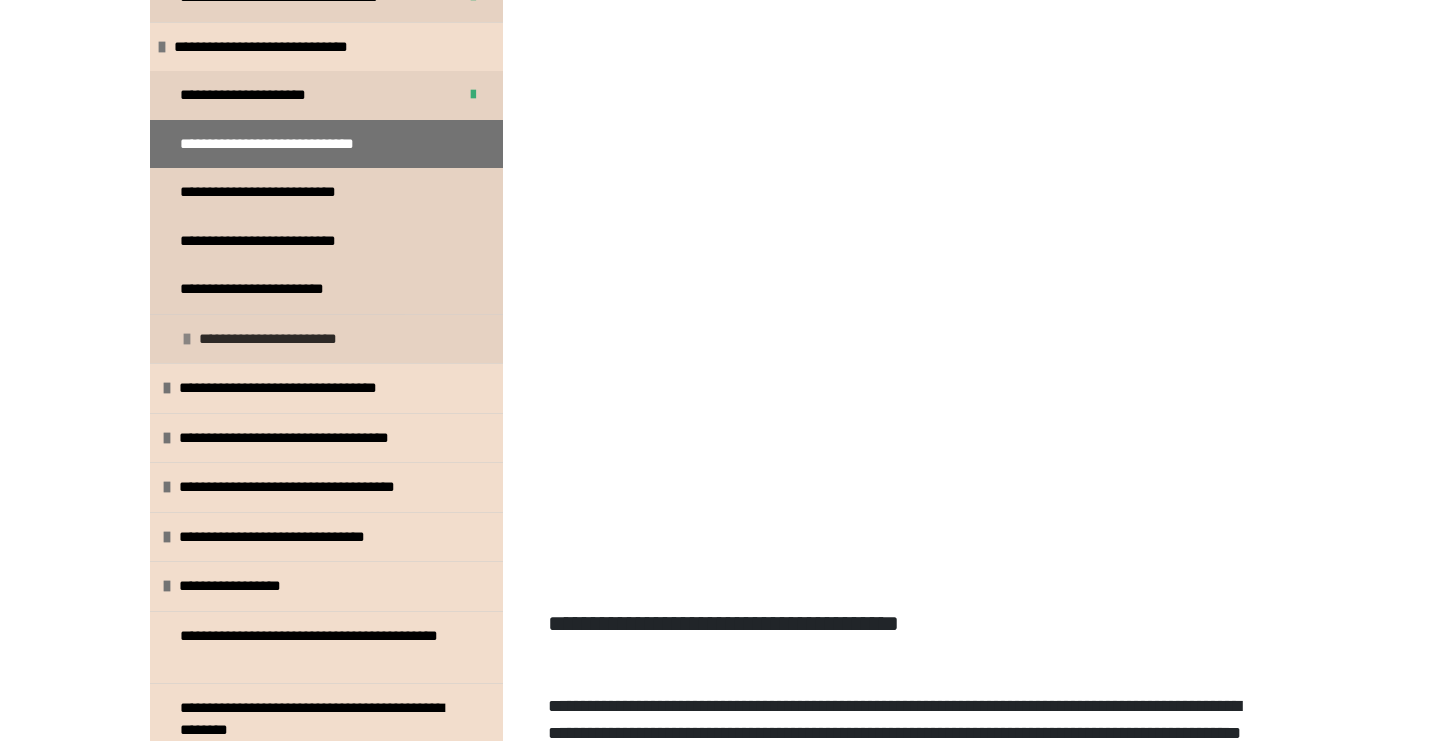 click on "**********" at bounding box center [283, 339] 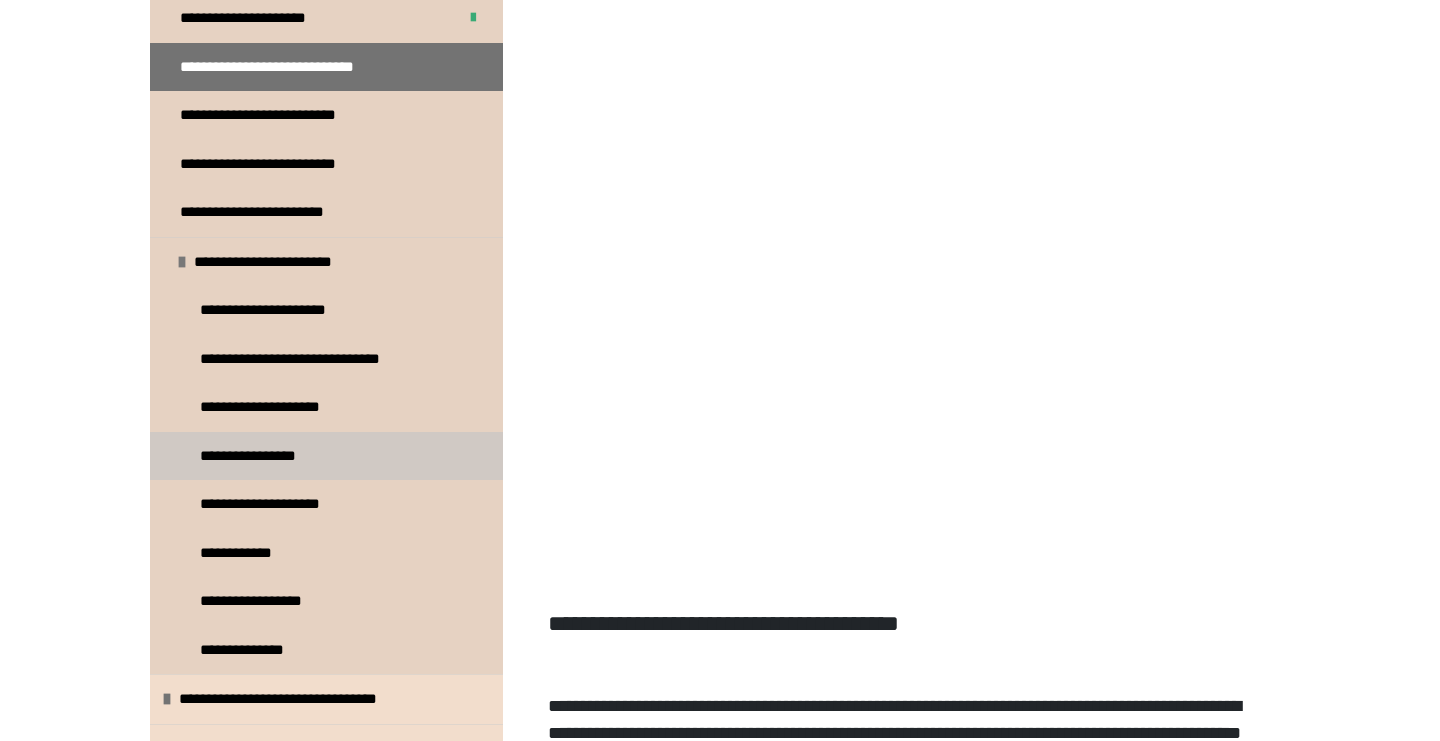 scroll, scrollTop: 415, scrollLeft: 0, axis: vertical 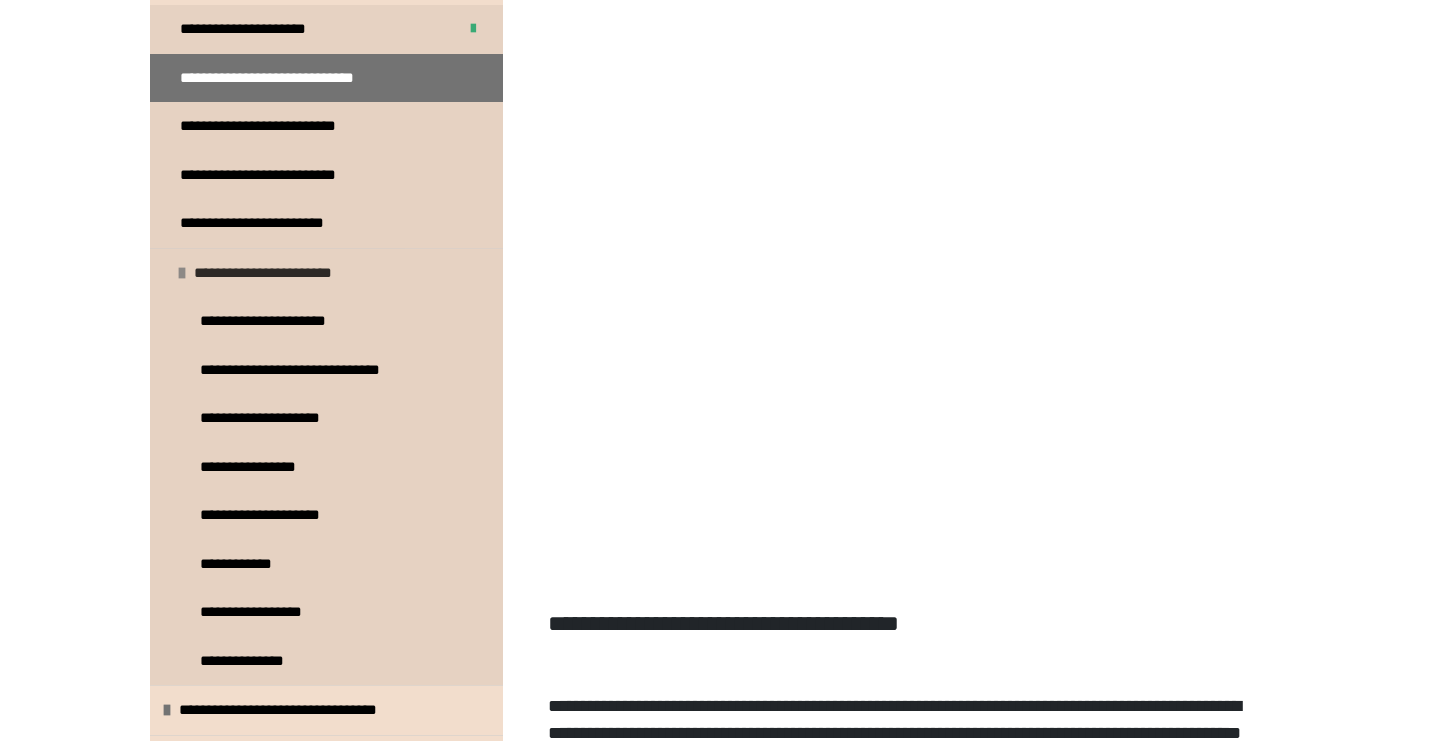 click on "**********" at bounding box center (278, 273) 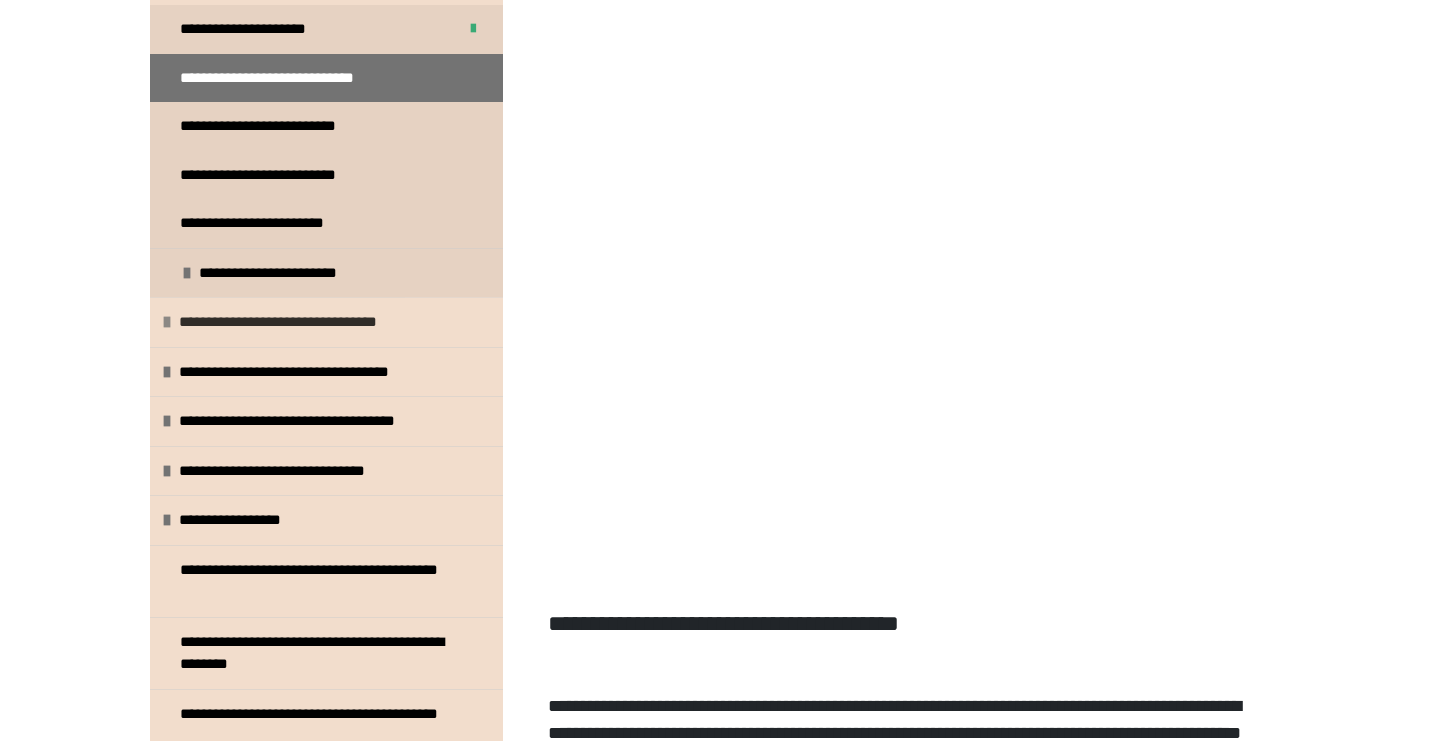 click on "**********" at bounding box center [298, 322] 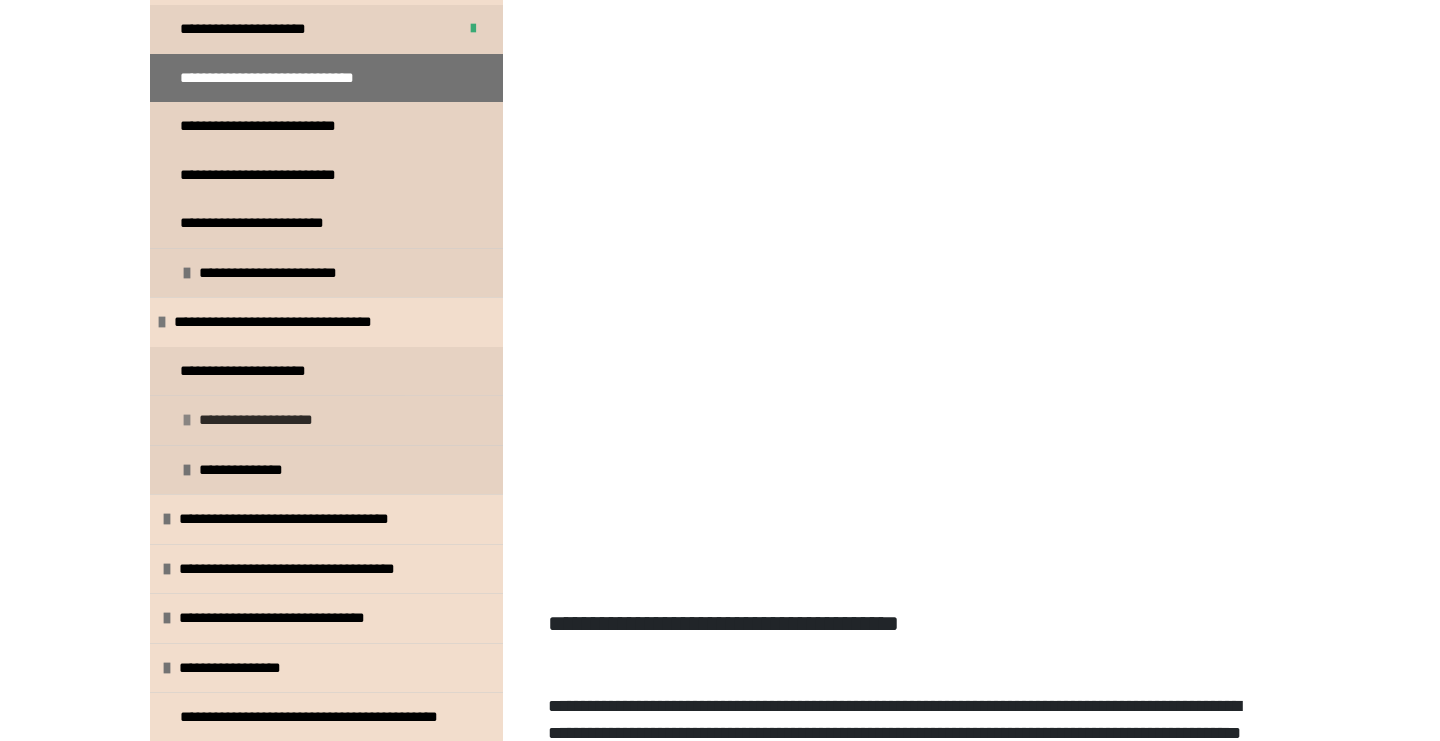 click on "**********" at bounding box center (268, 420) 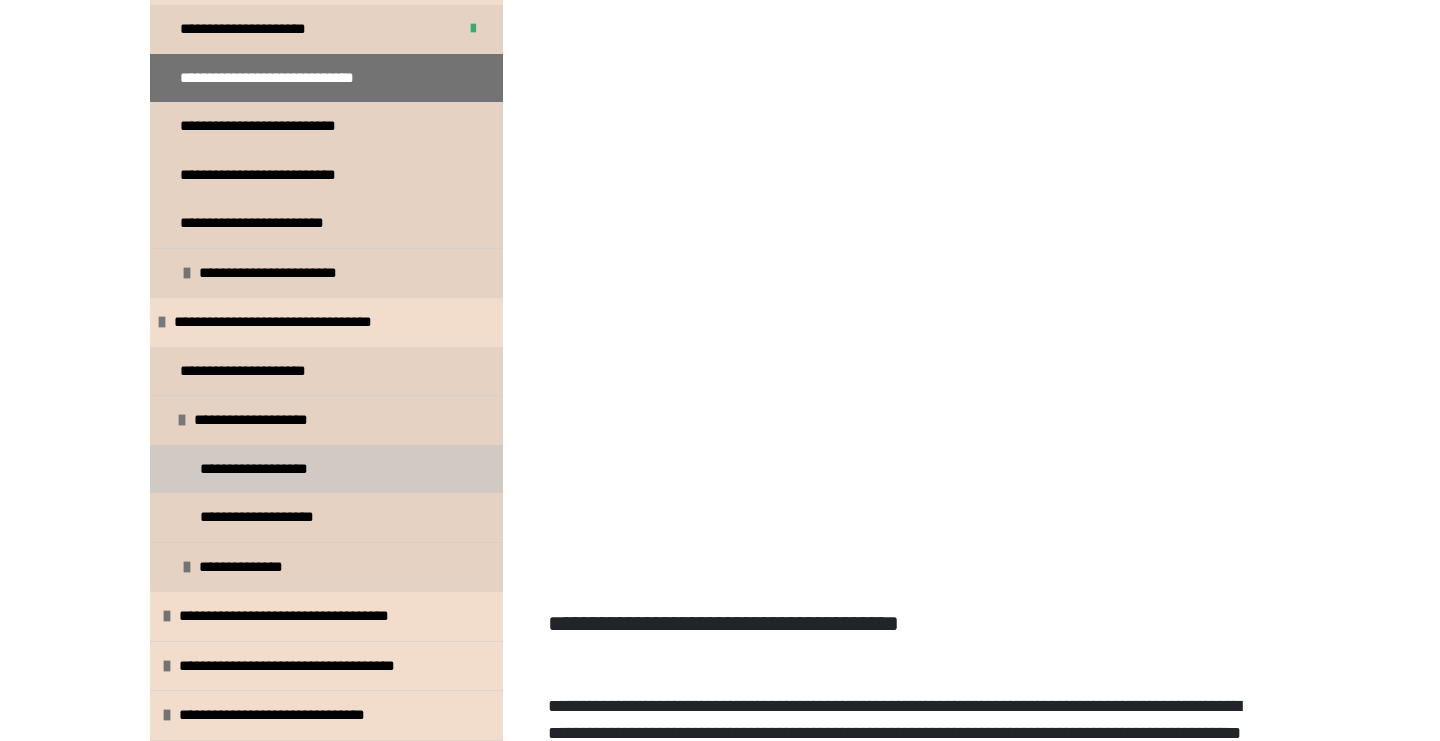 click on "**********" at bounding box center (326, 469) 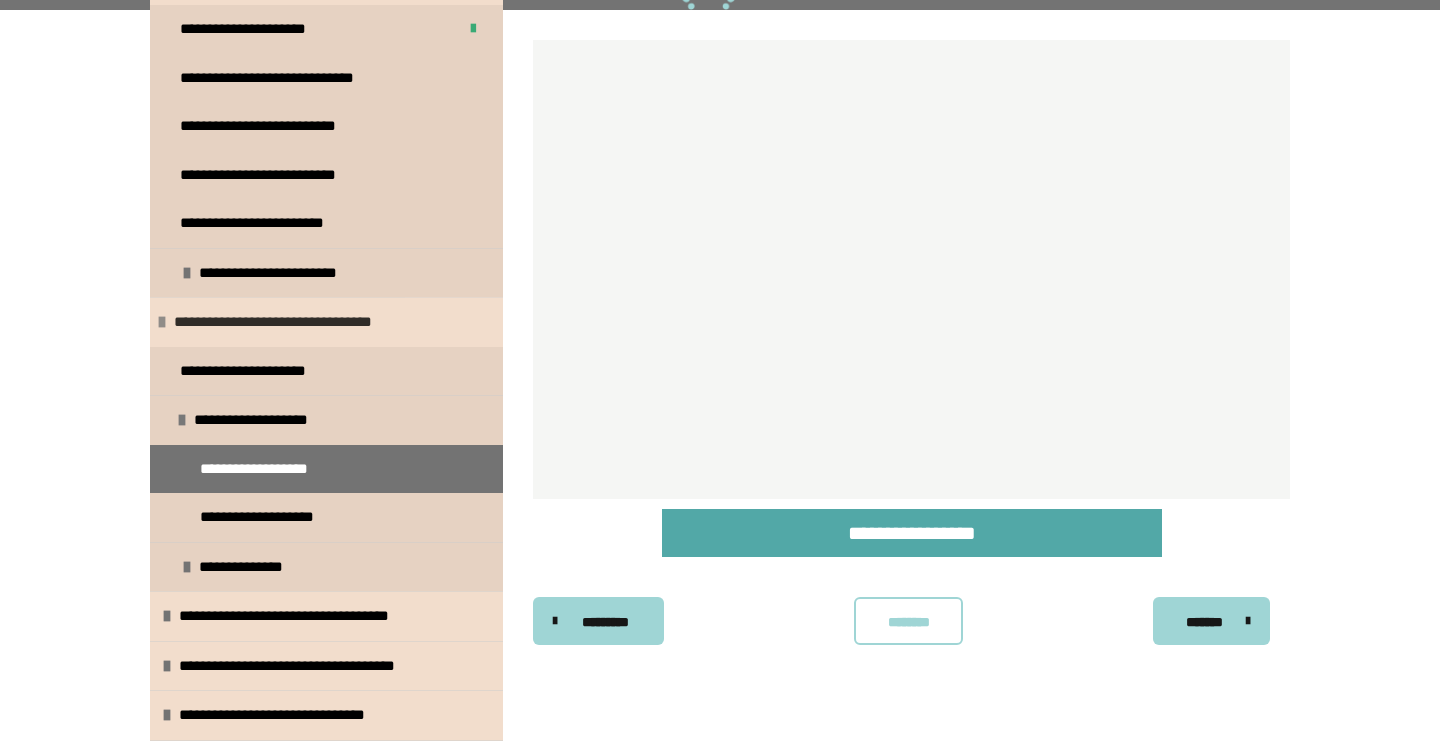 click on "**********" at bounding box center (326, 322) 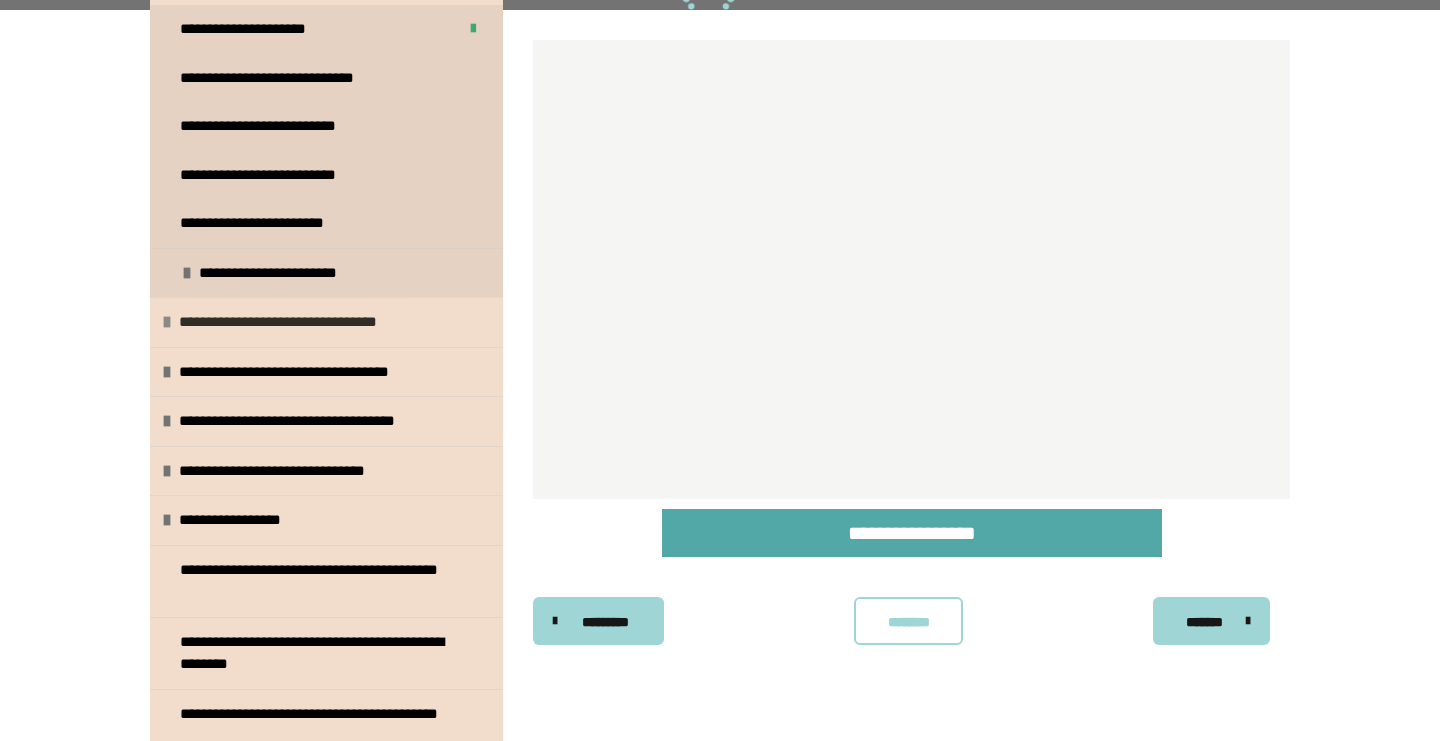 click on "**********" at bounding box center [298, 322] 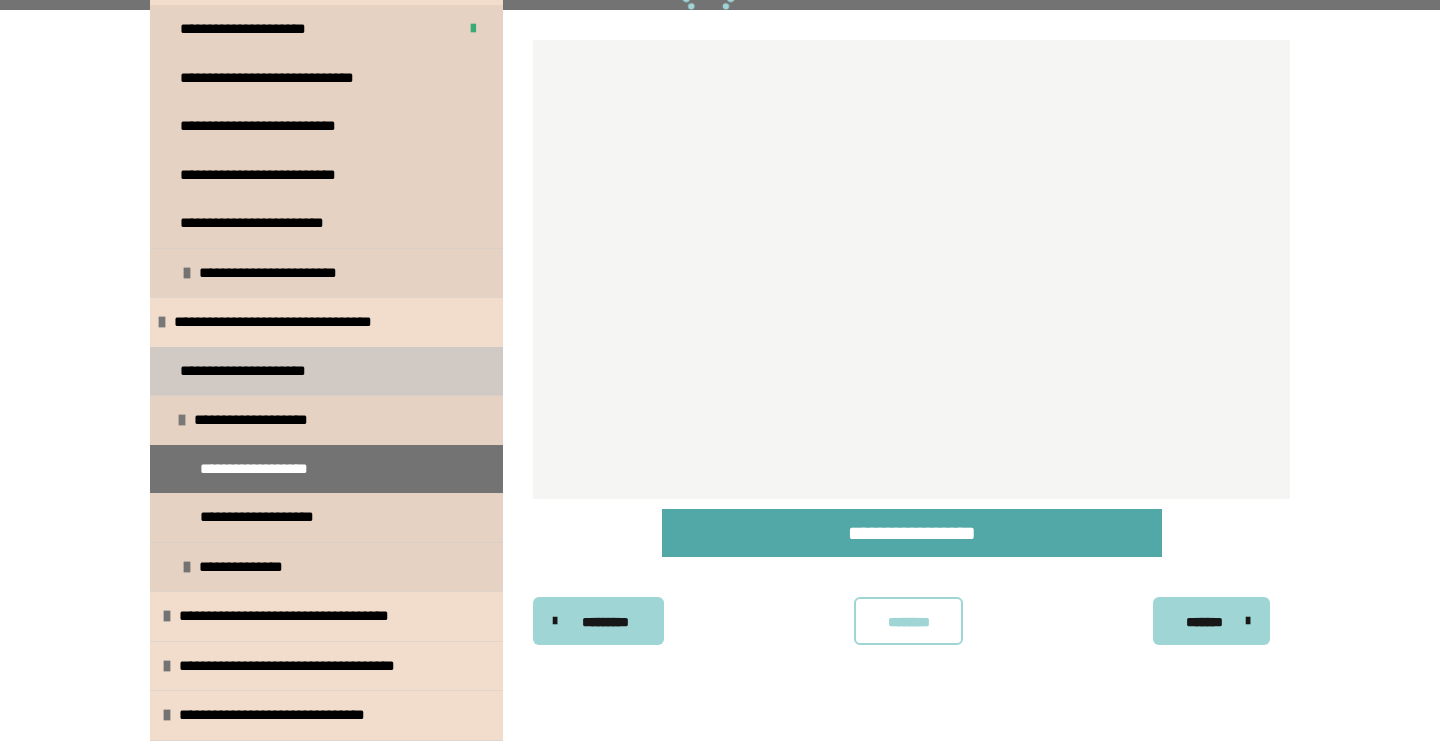 click on "**********" at bounding box center [261, 371] 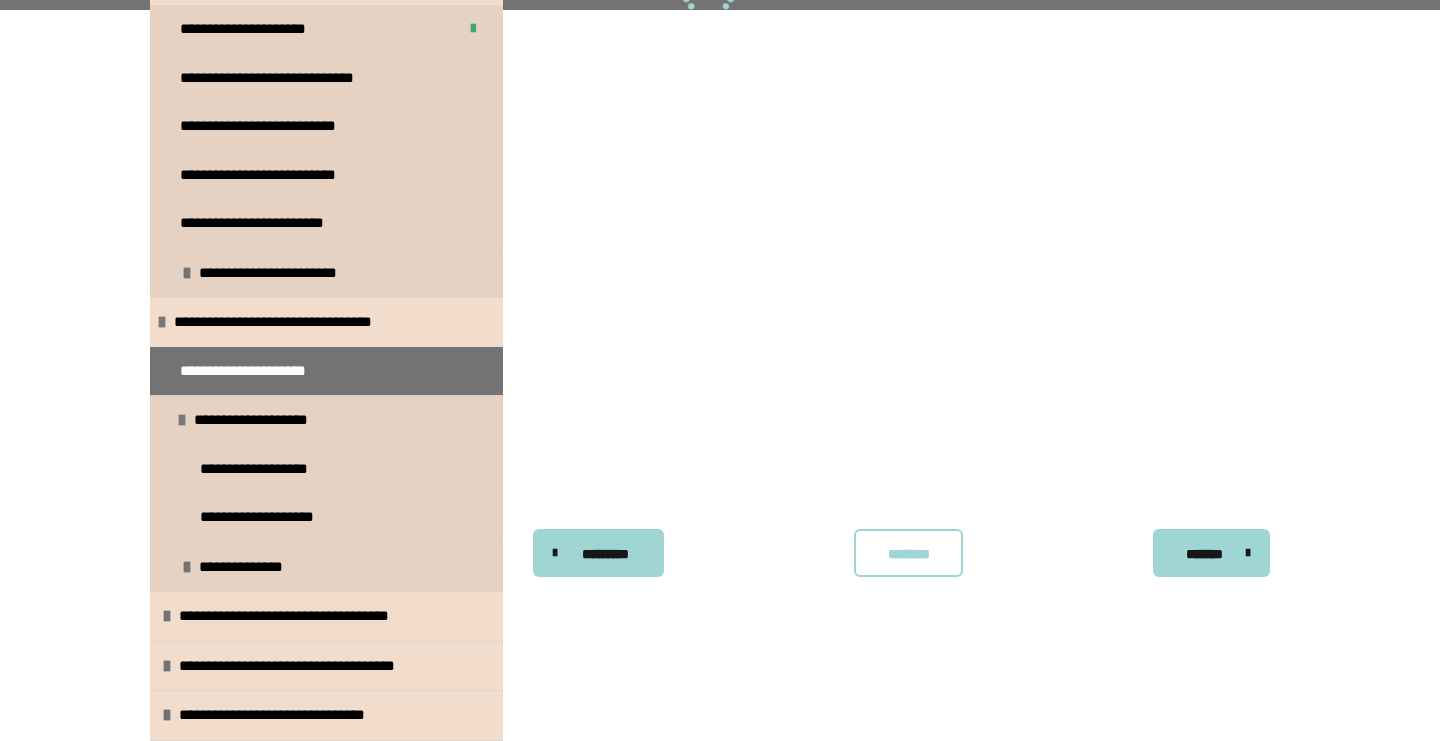 click on "********* ******** *******" at bounding box center (911, 410) 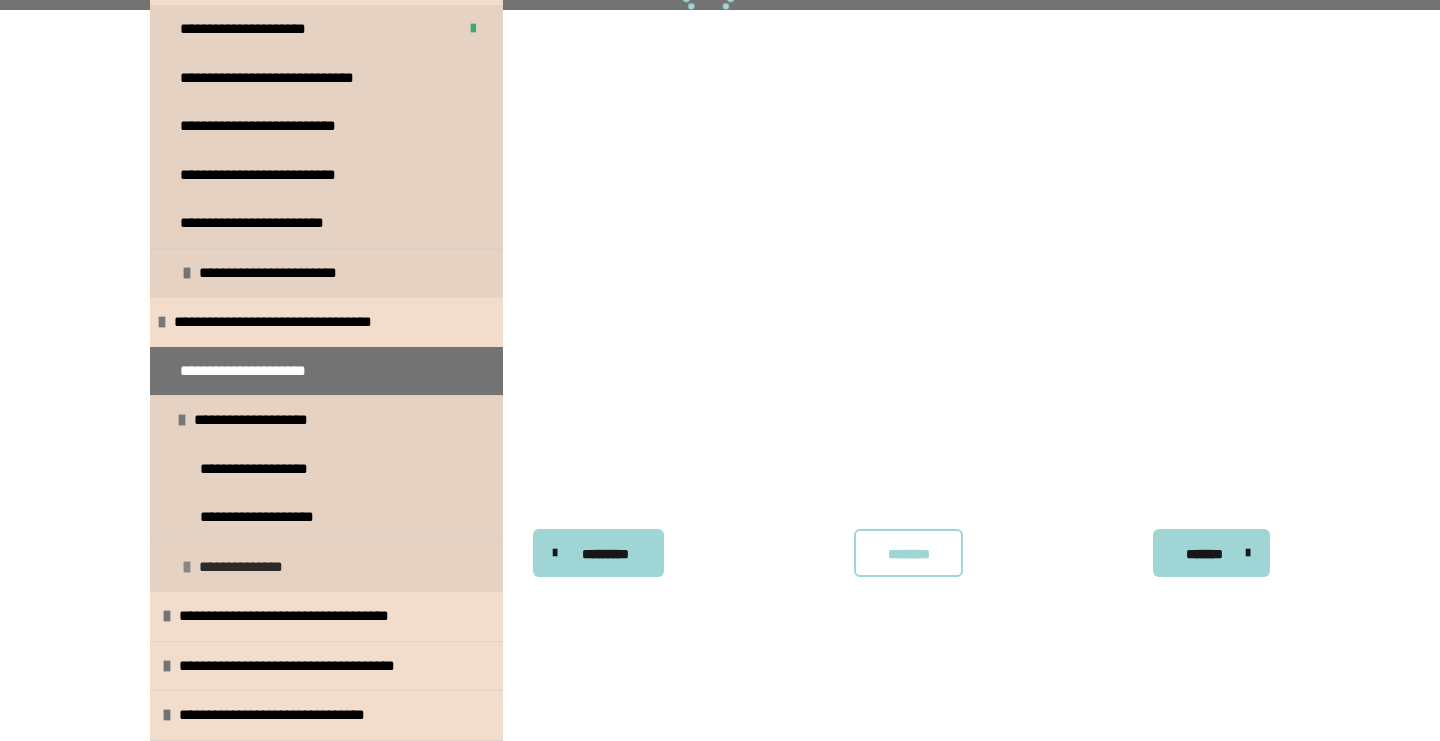 click on "**********" at bounding box center (250, 567) 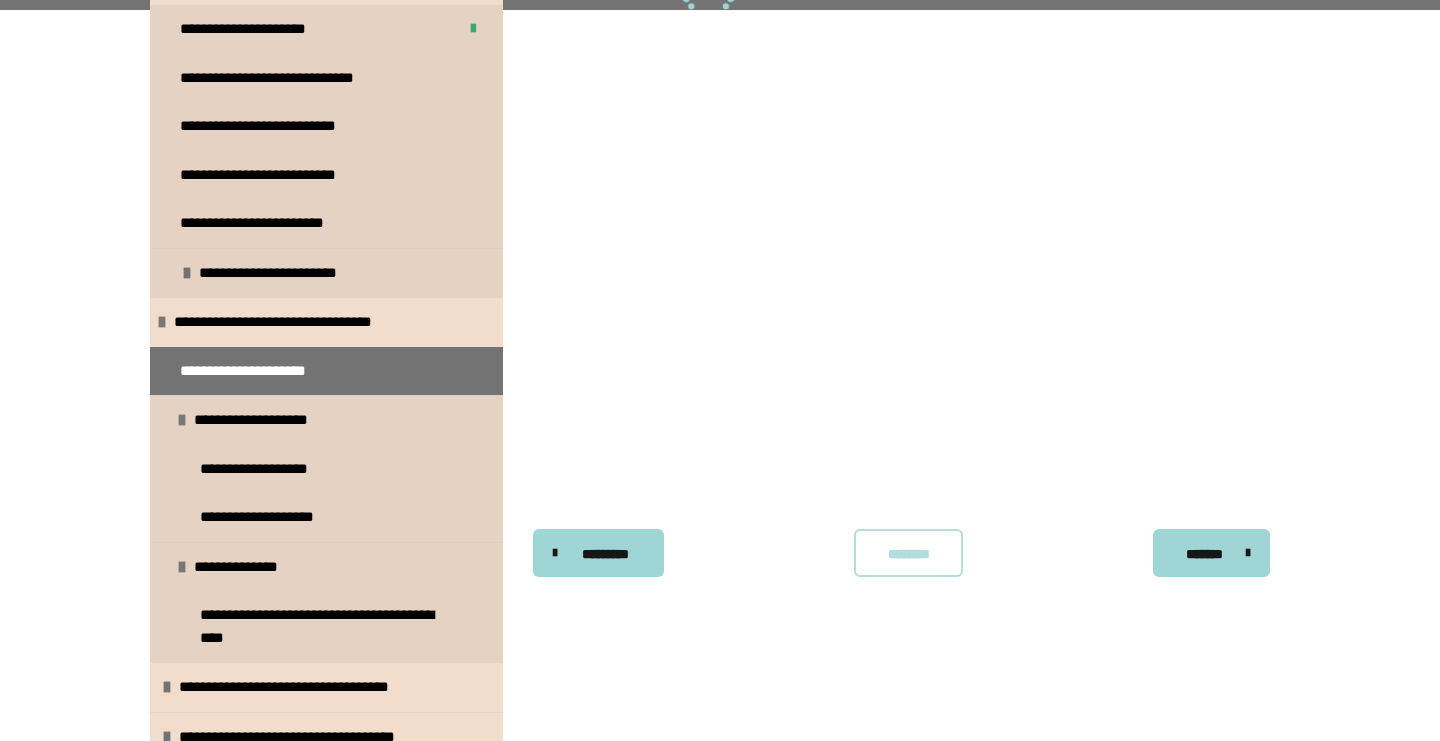 click on "********" at bounding box center [908, 553] 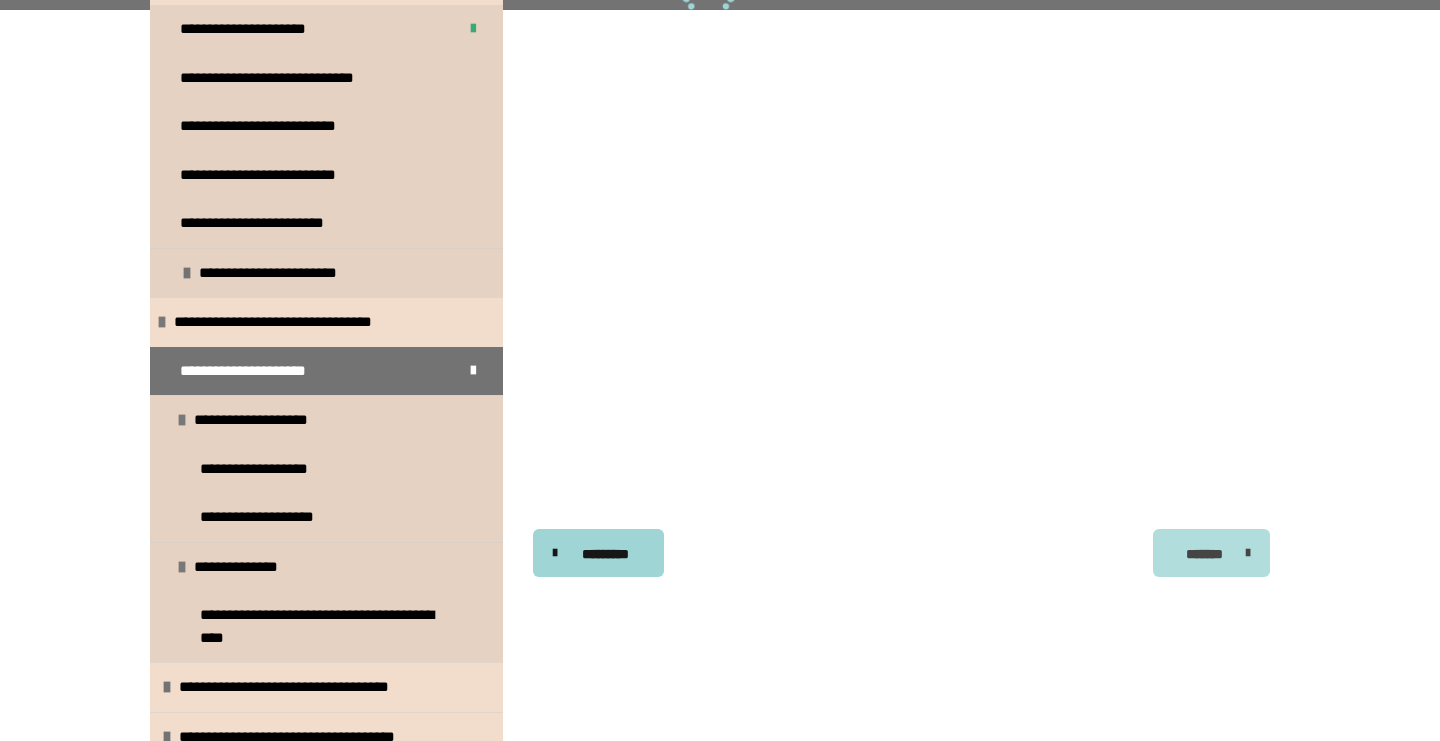 click at bounding box center [1243, 553] 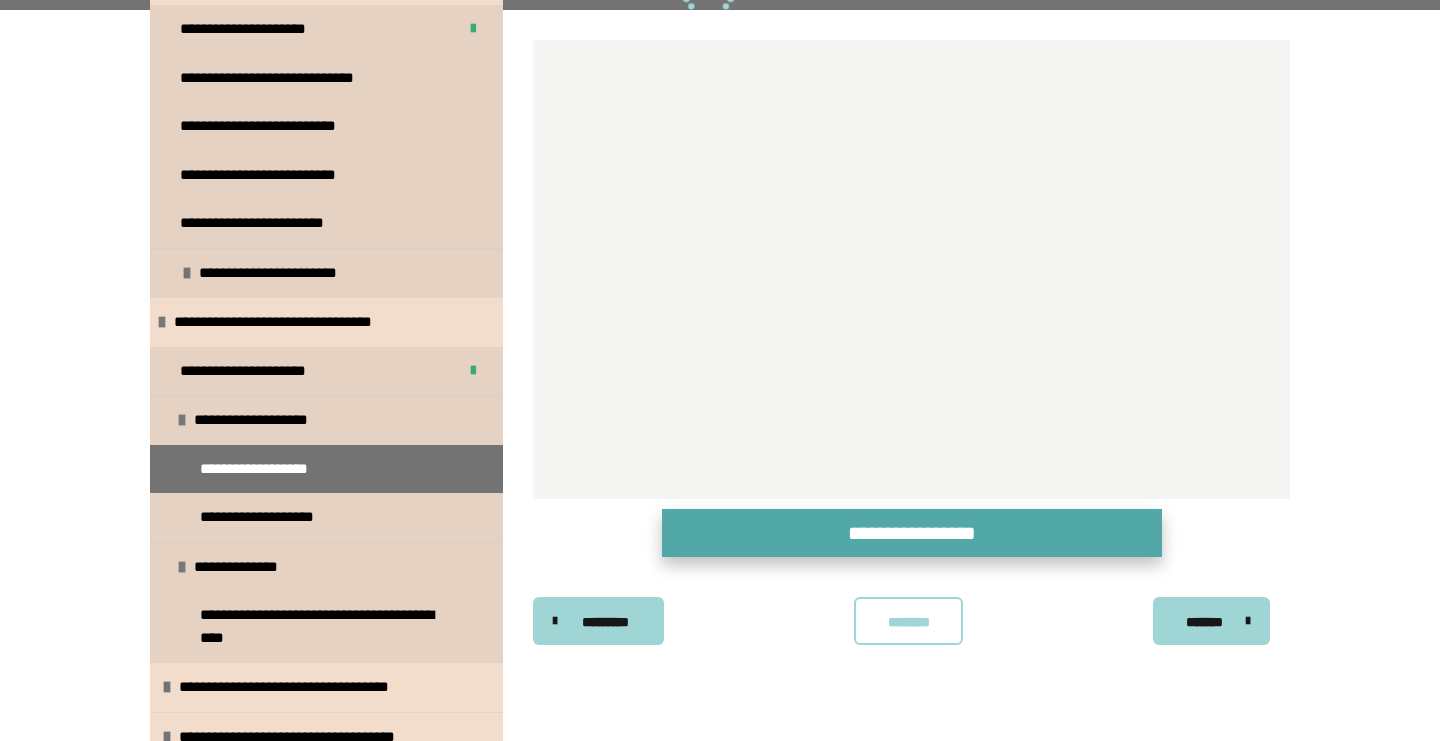 click on "**********" at bounding box center (912, 533) 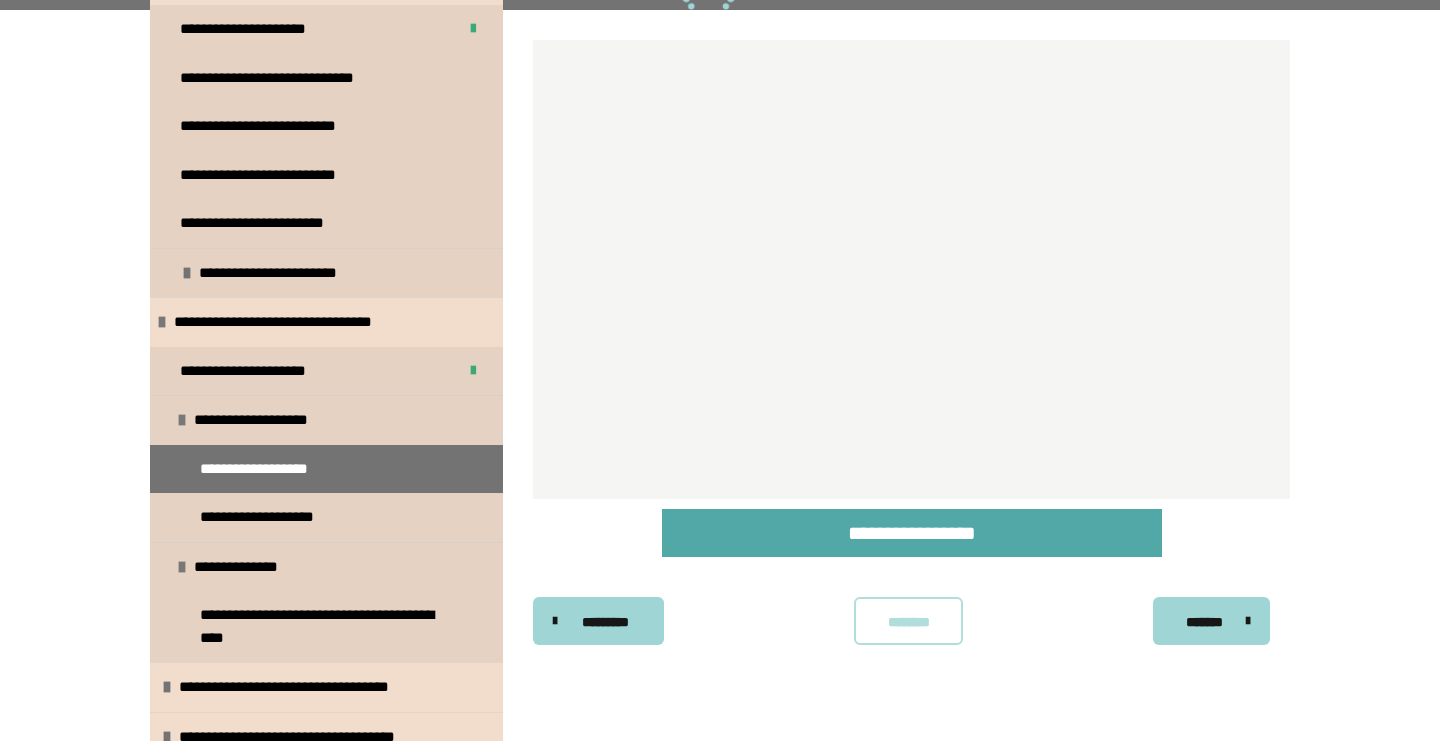 click on "********" at bounding box center [908, 622] 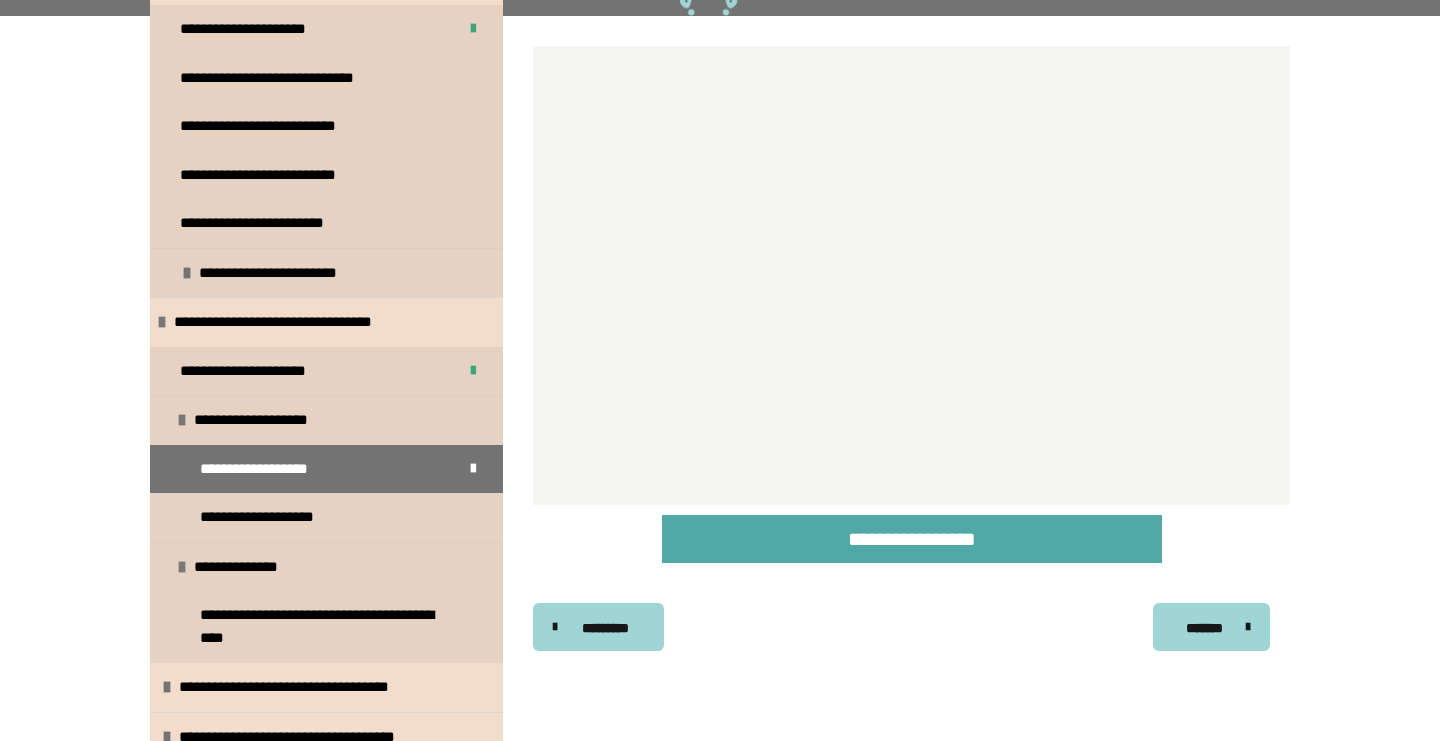 scroll, scrollTop: 245, scrollLeft: 0, axis: vertical 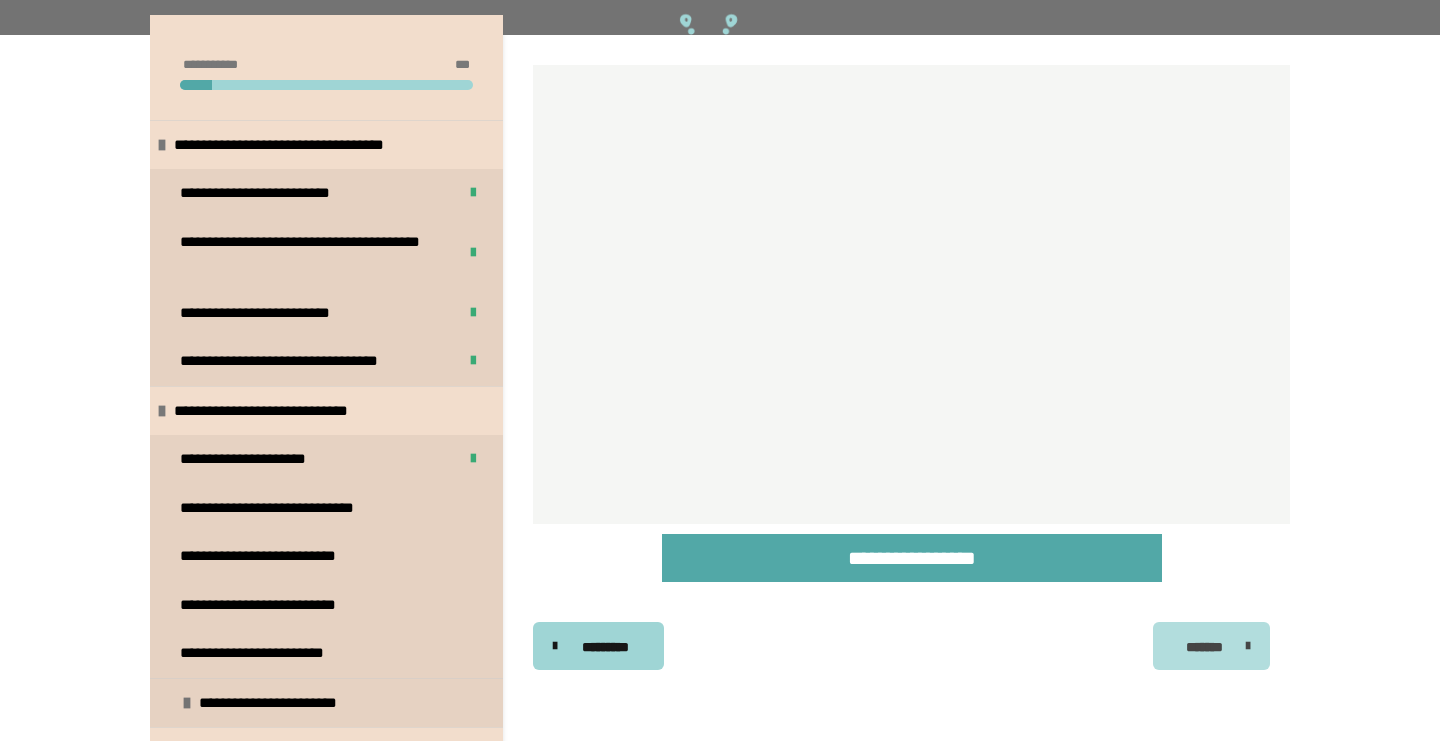 click on "*******" at bounding box center [1204, 647] 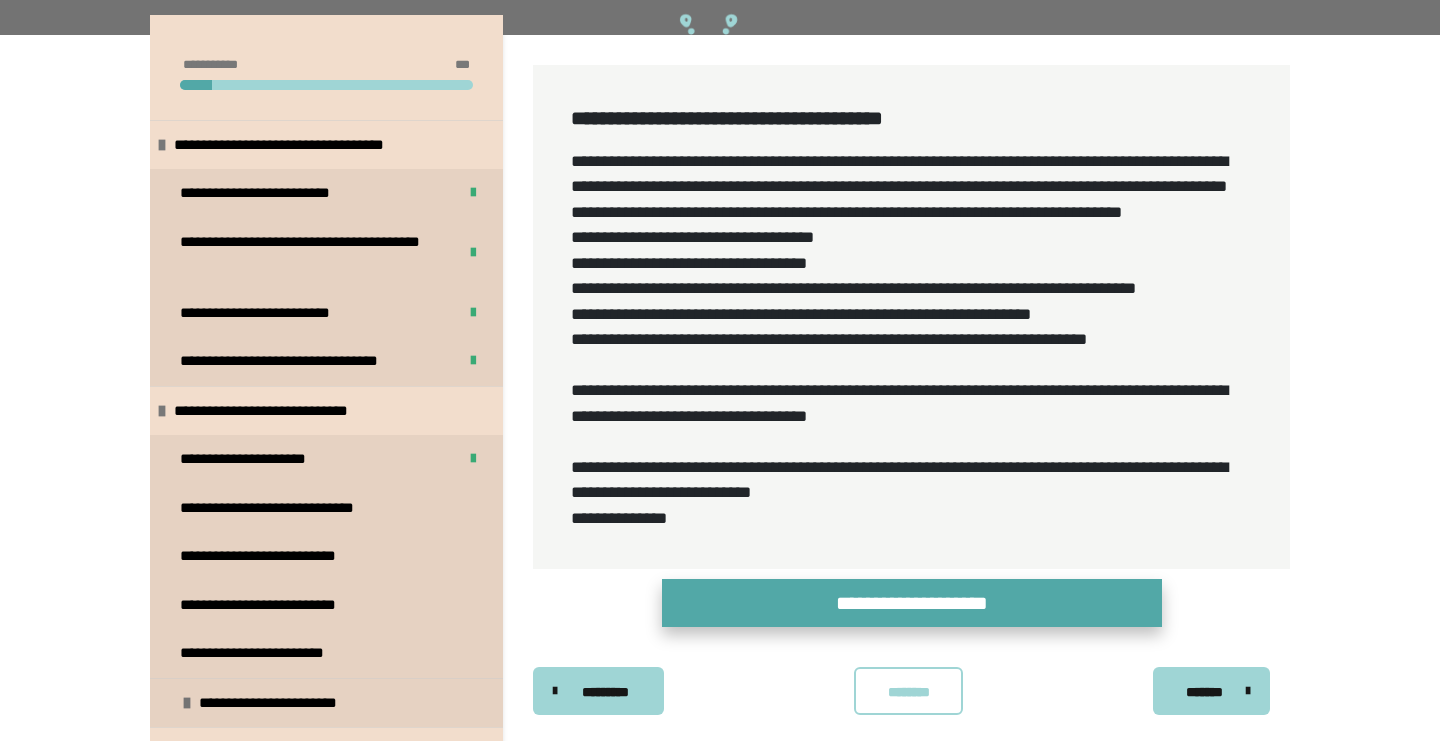 click on "**********" at bounding box center (912, 603) 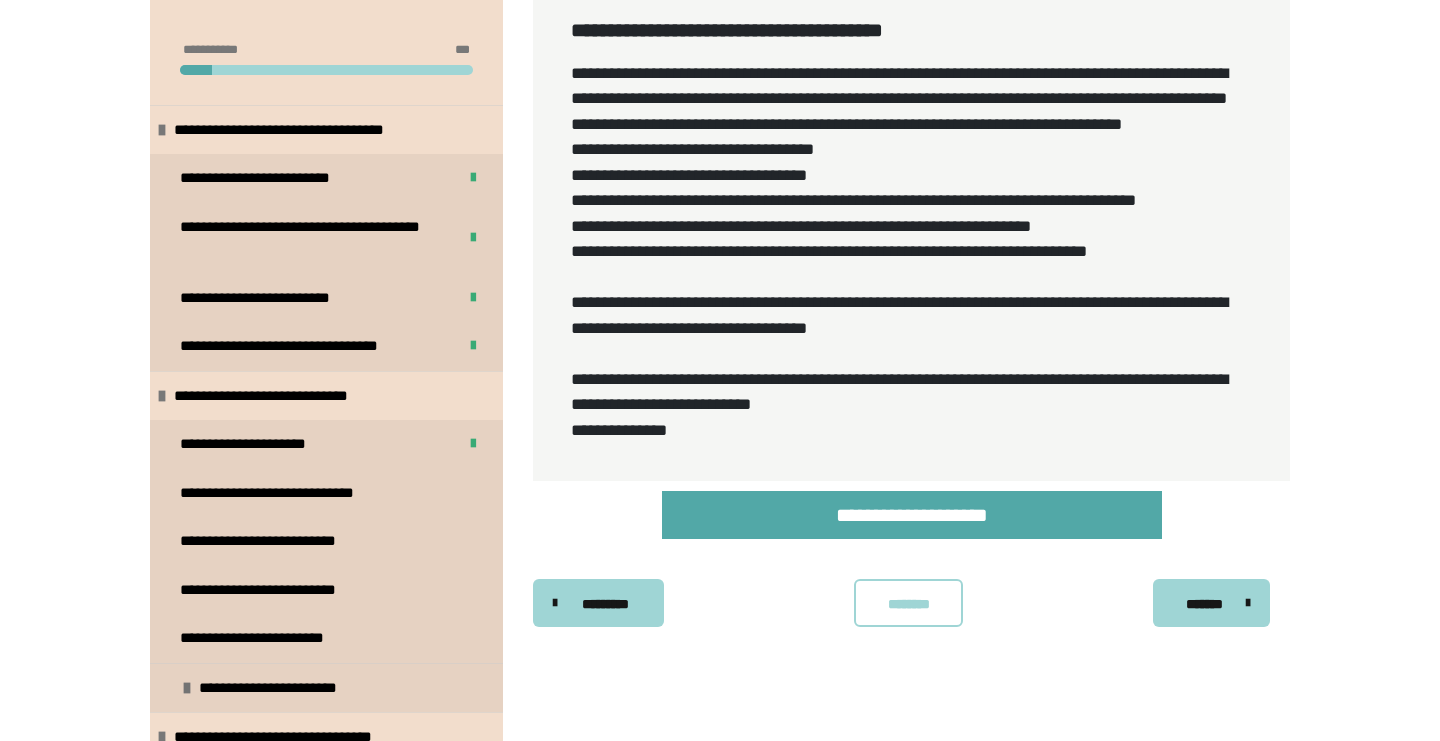 scroll, scrollTop: 340, scrollLeft: 0, axis: vertical 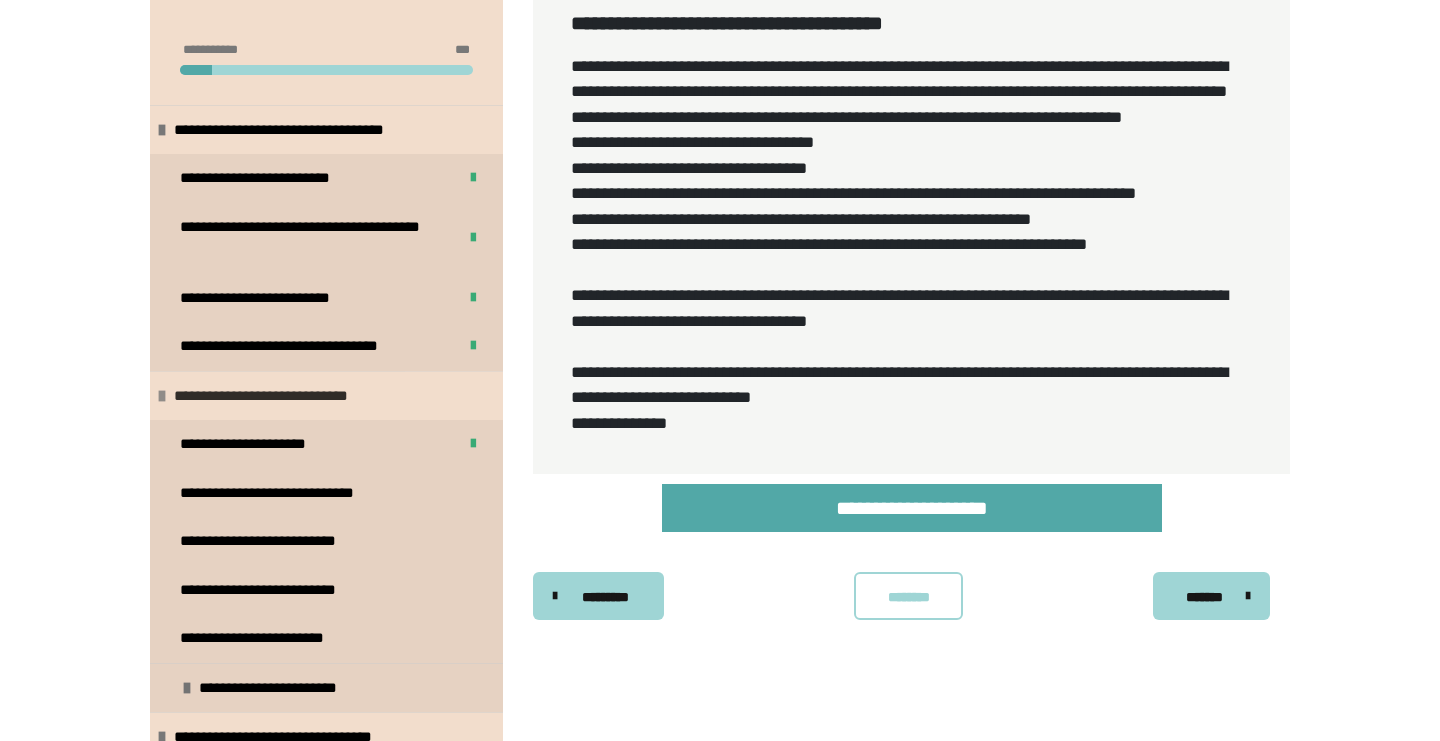 click at bounding box center [162, 396] 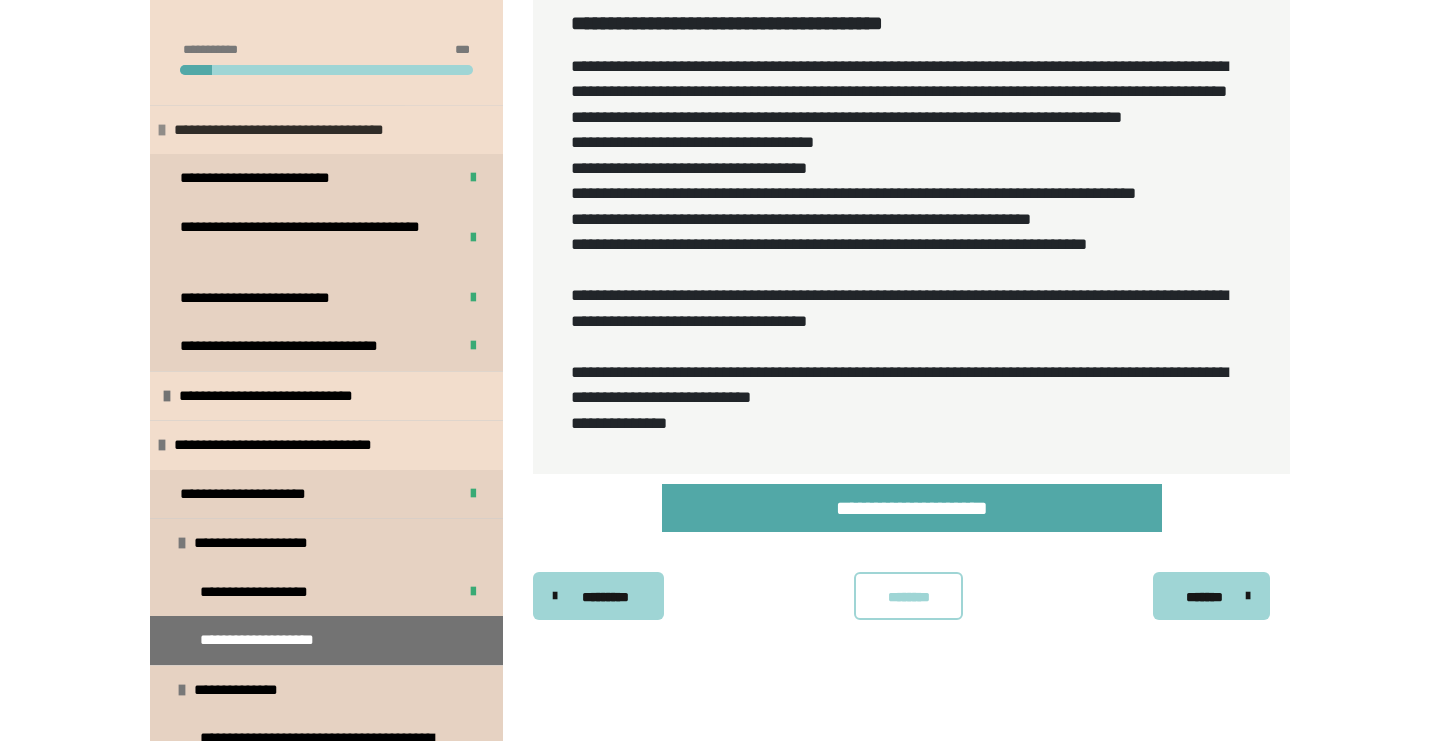 click at bounding box center (162, 130) 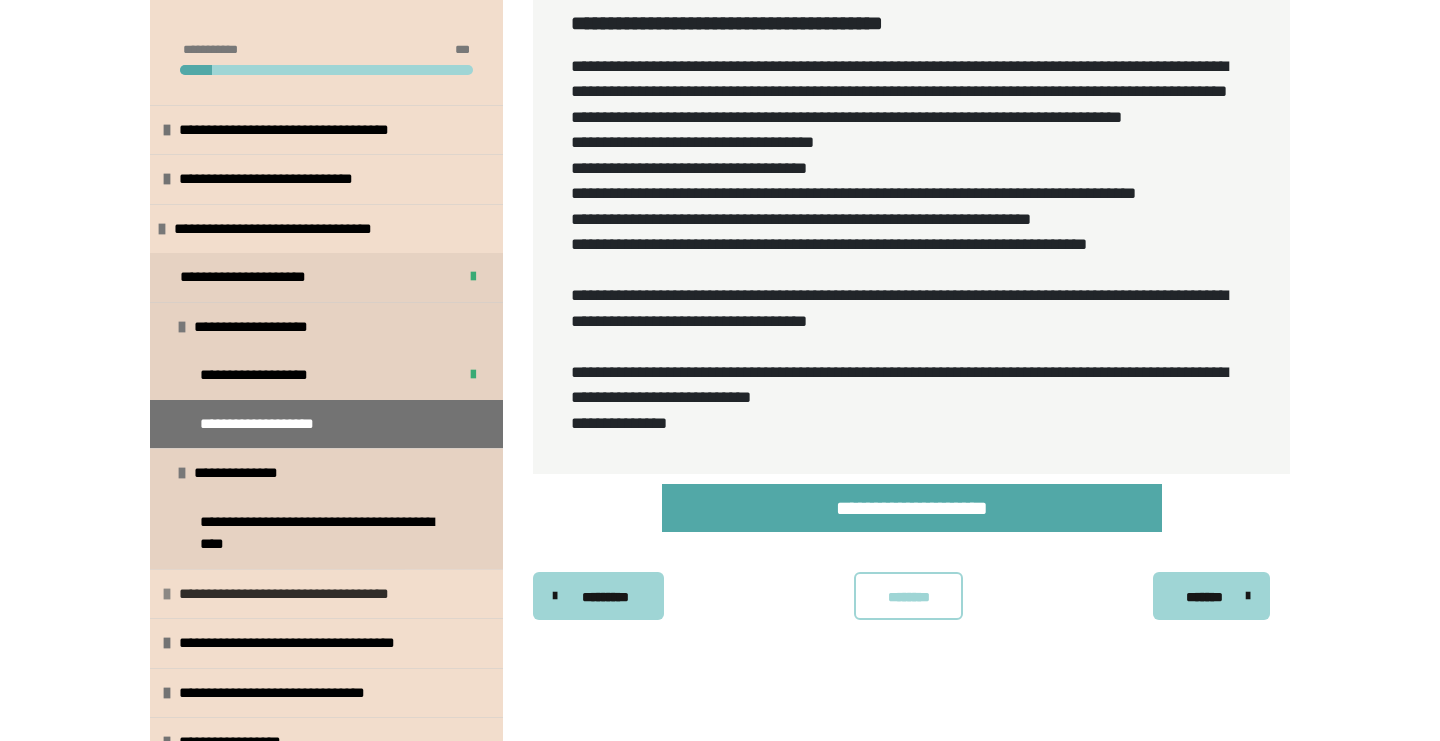 click on "**********" at bounding box center [304, 594] 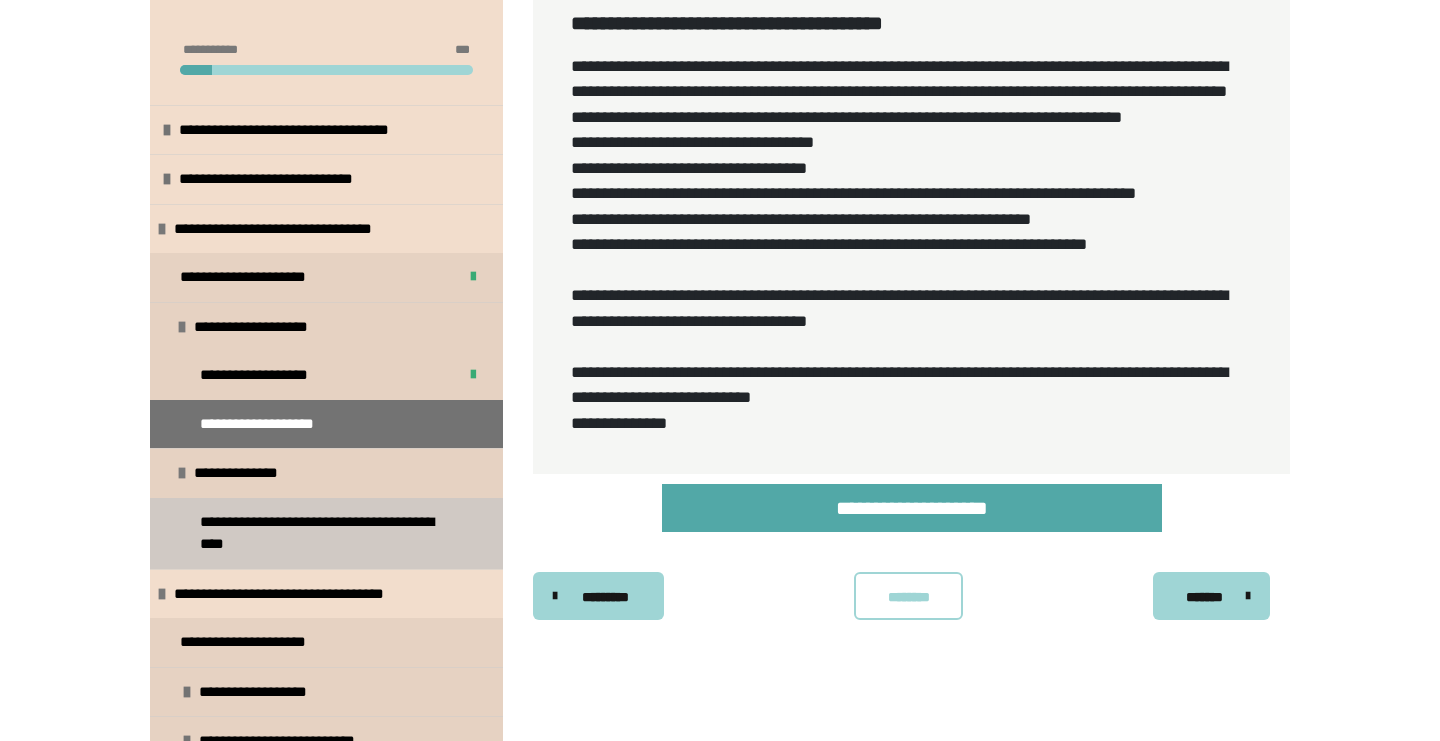 click on "**********" at bounding box center [328, 533] 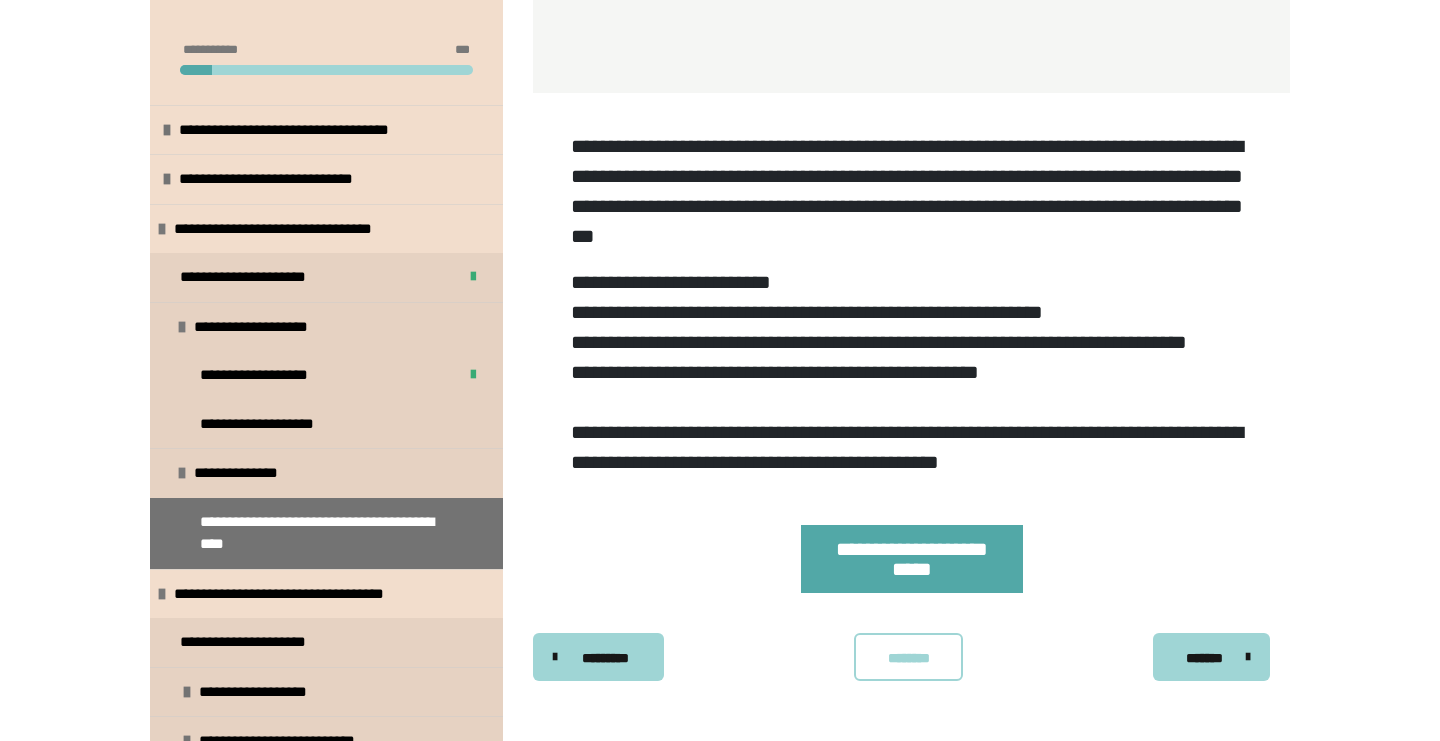 scroll, scrollTop: 705, scrollLeft: 0, axis: vertical 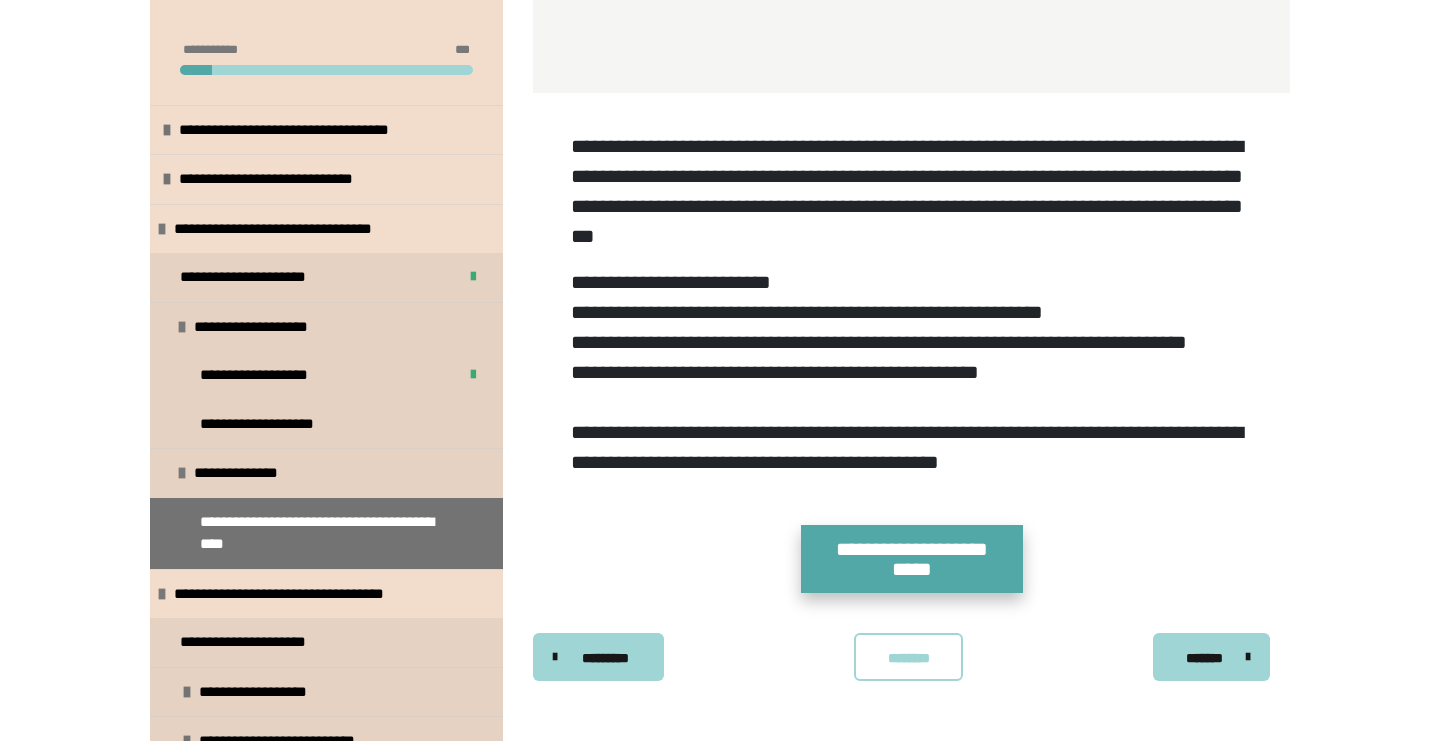 click on "**********" at bounding box center (912, 559) 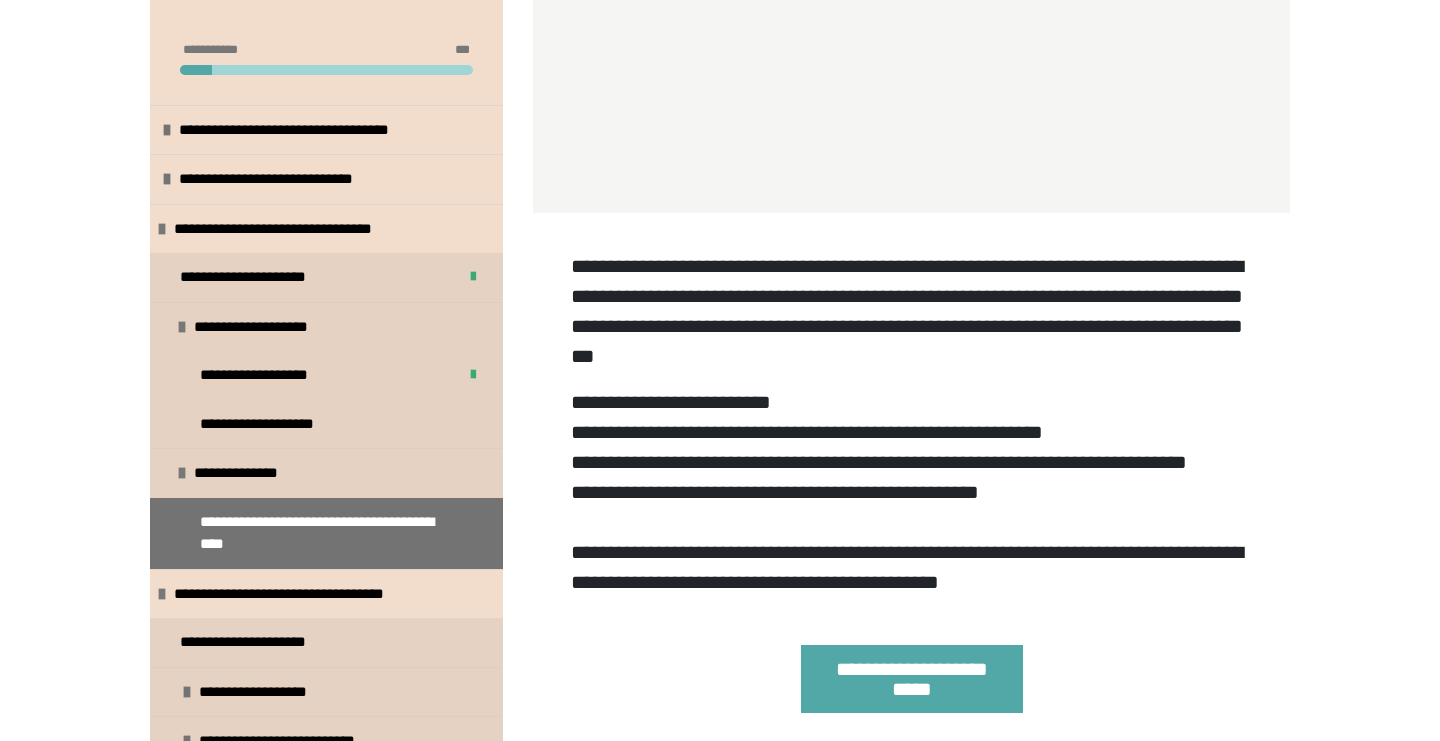 scroll, scrollTop: 594, scrollLeft: 0, axis: vertical 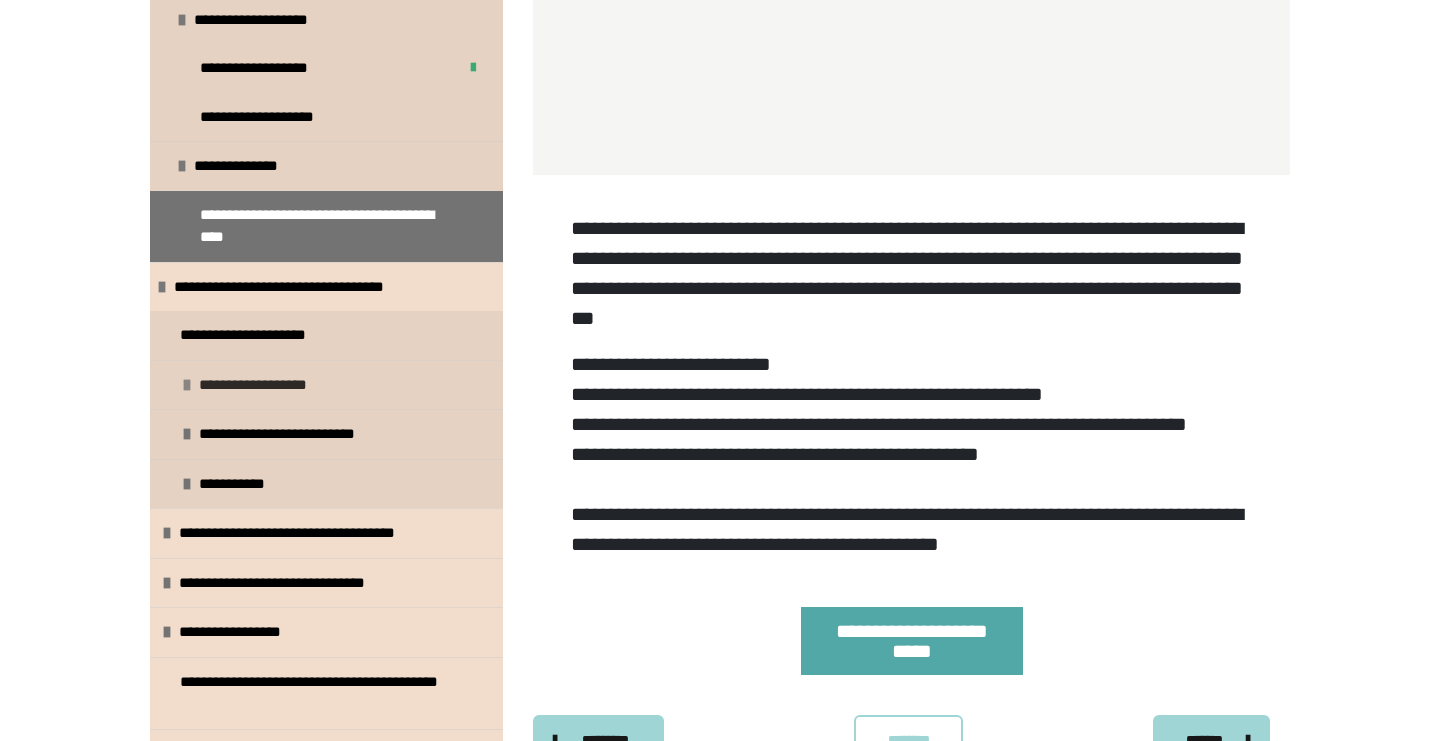 click on "**********" at bounding box center (274, 385) 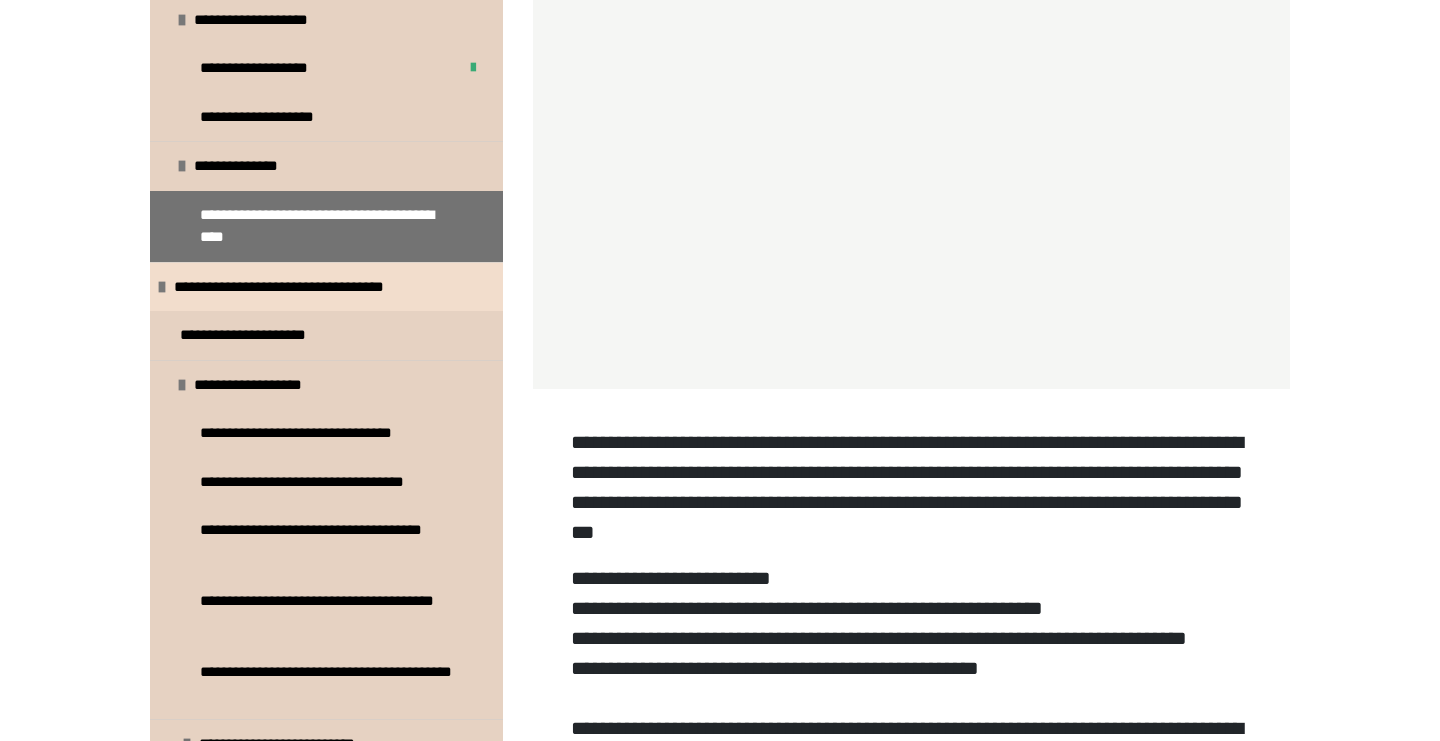 scroll, scrollTop: 314, scrollLeft: 0, axis: vertical 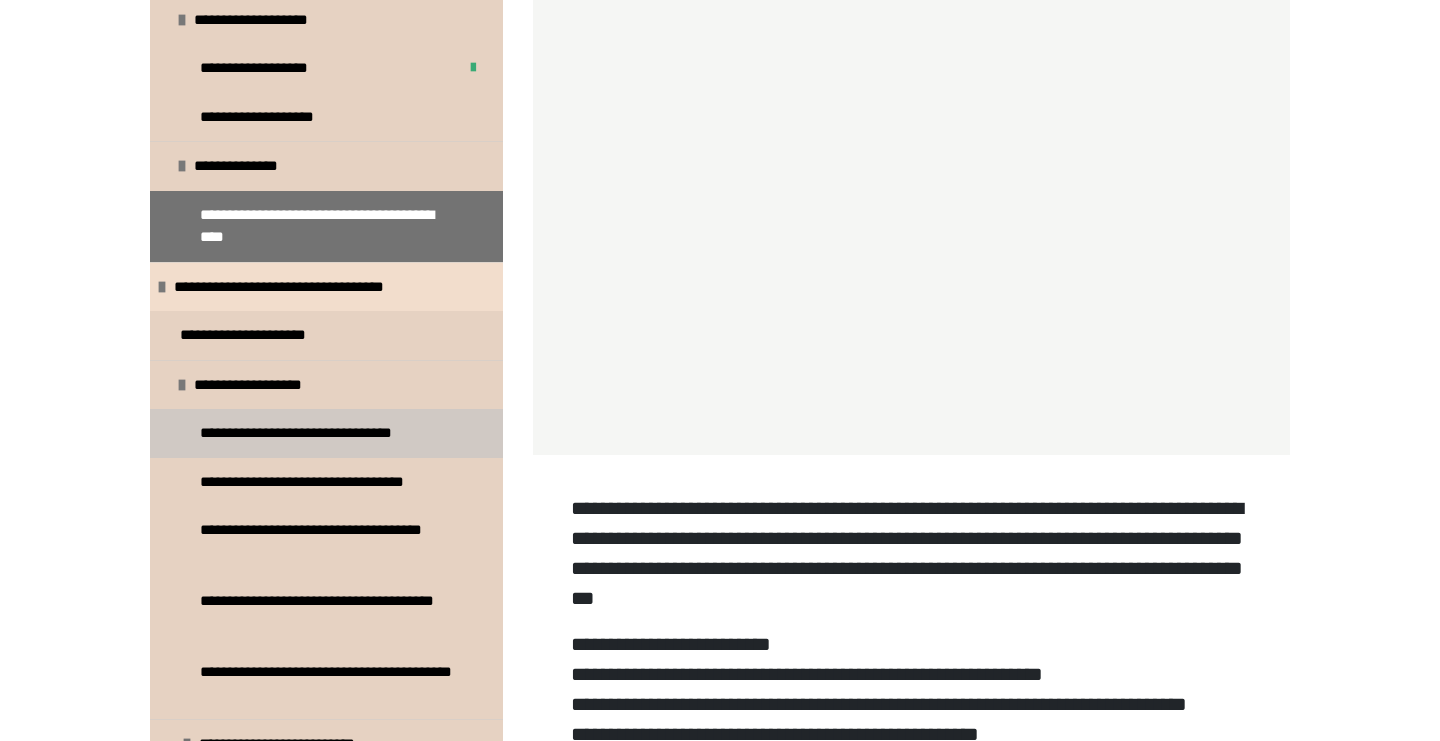 click on "**********" at bounding box center (304, 433) 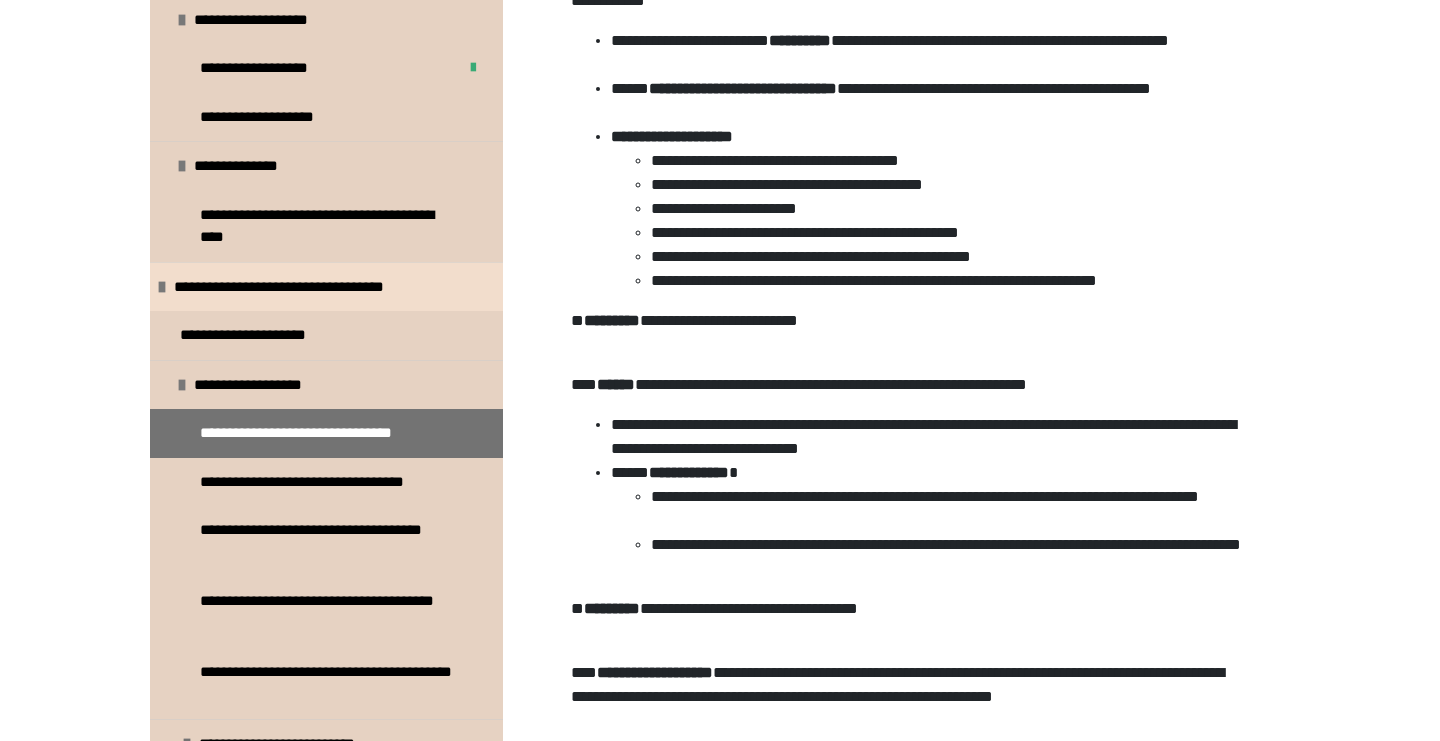 scroll, scrollTop: 138, scrollLeft: 0, axis: vertical 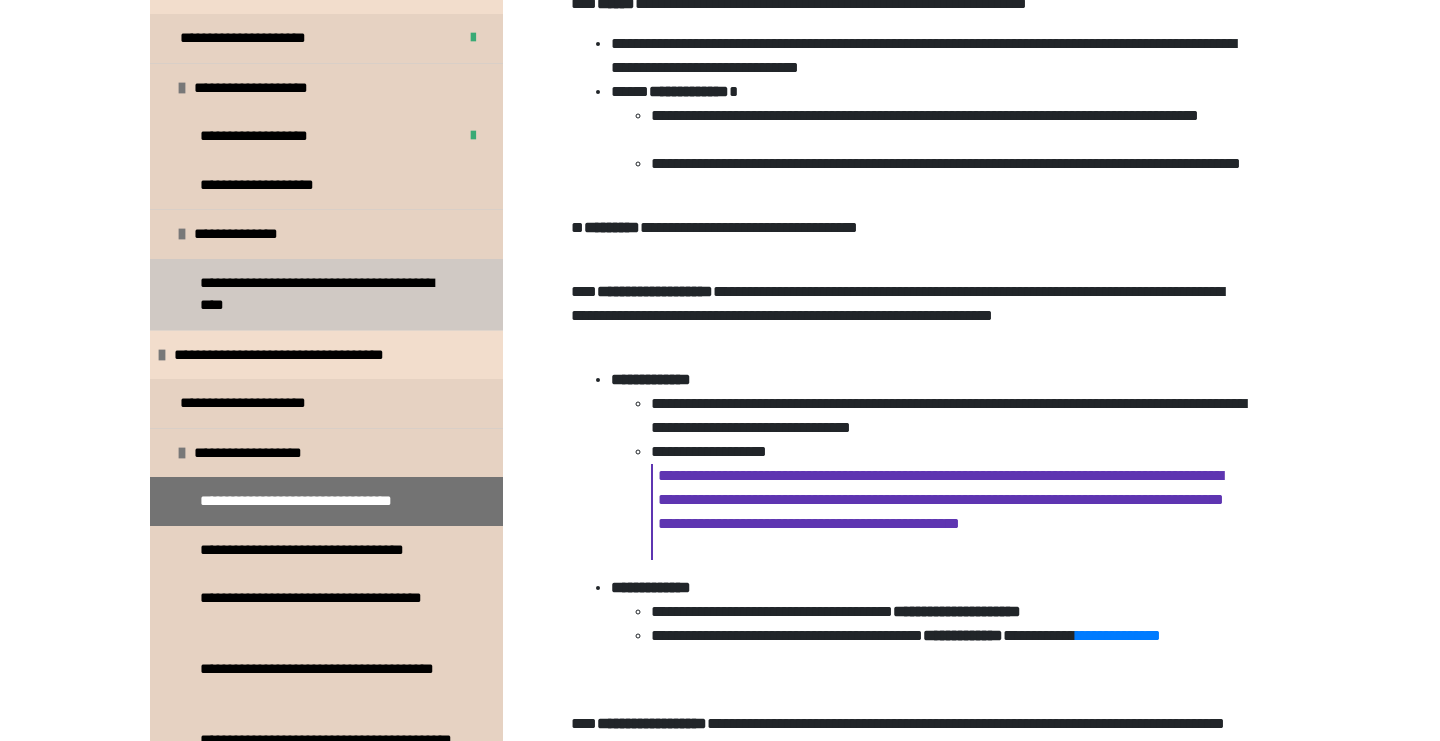 click on "**********" at bounding box center [319, 550] 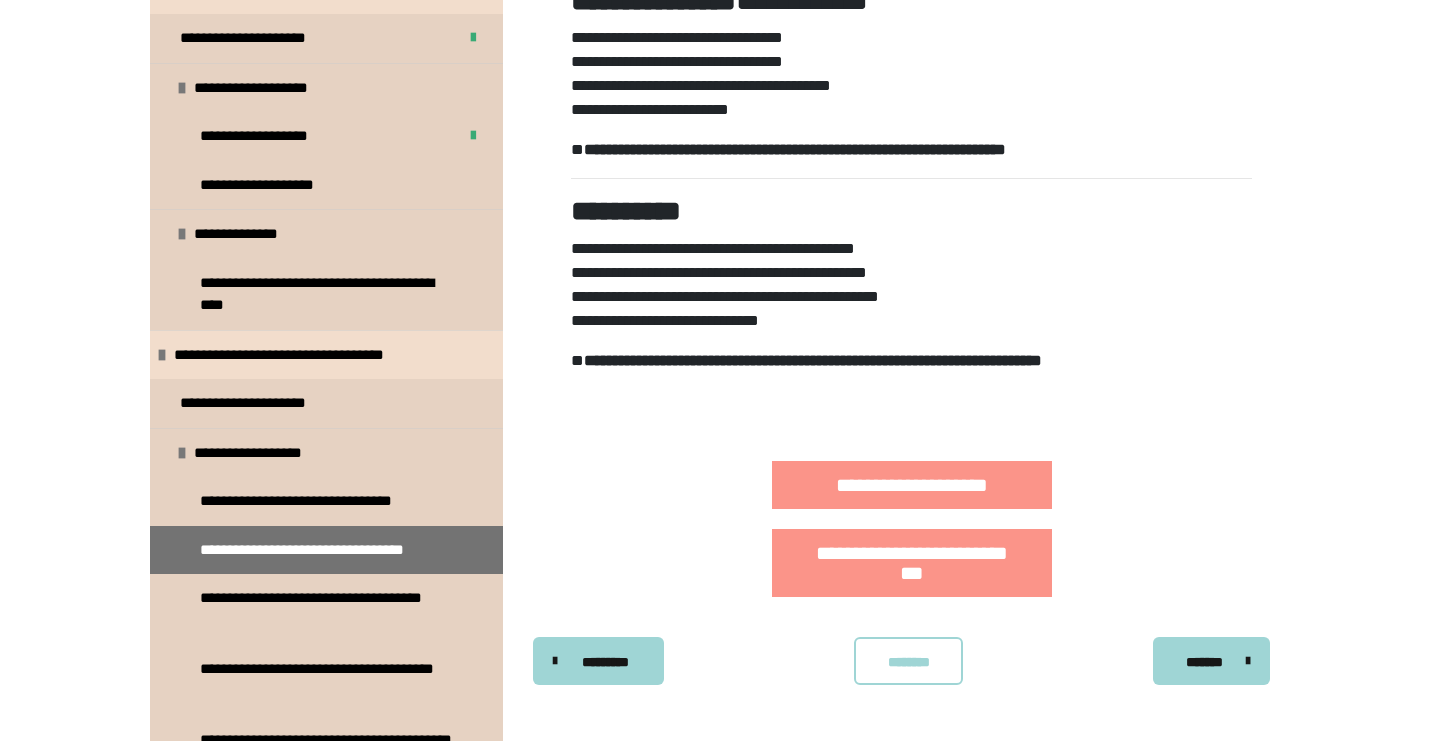 scroll, scrollTop: 944, scrollLeft: 0, axis: vertical 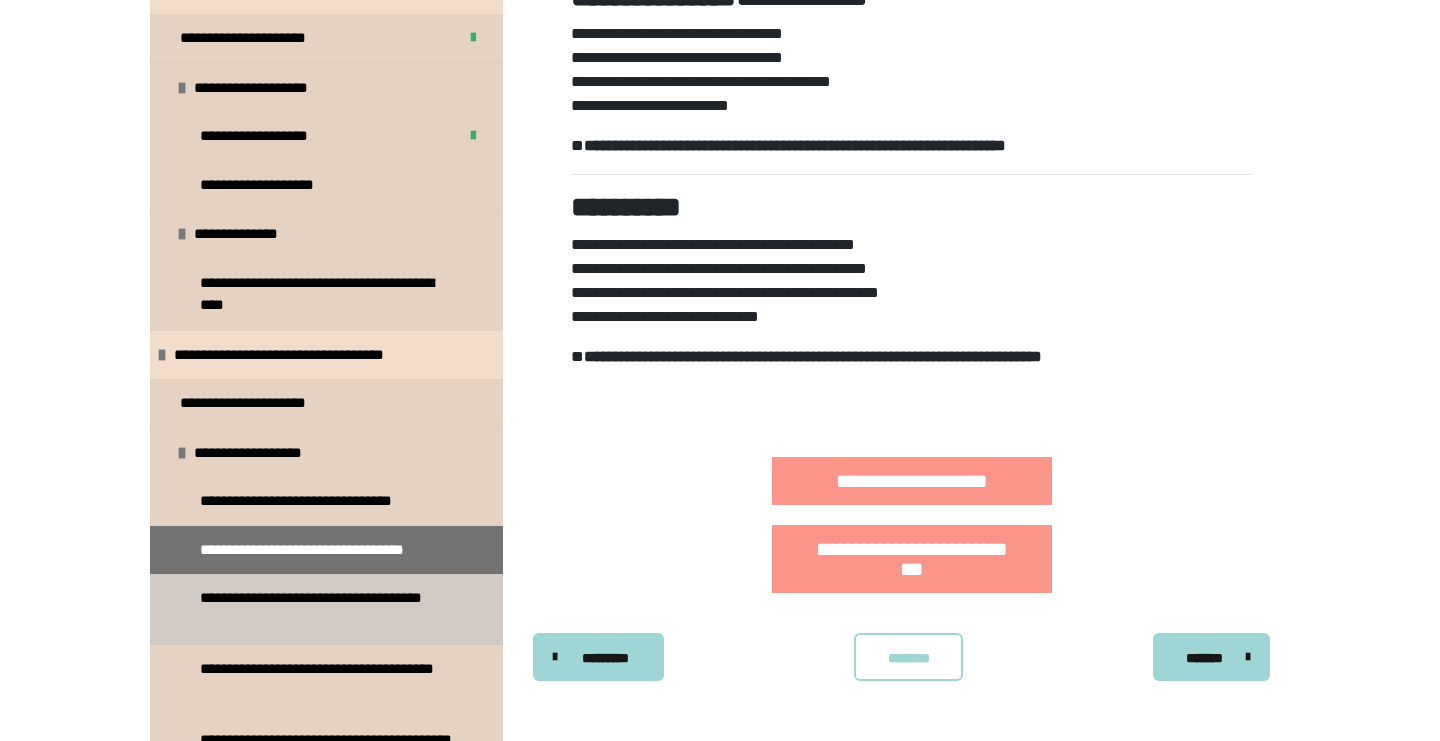 click on "**********" at bounding box center [328, 609] 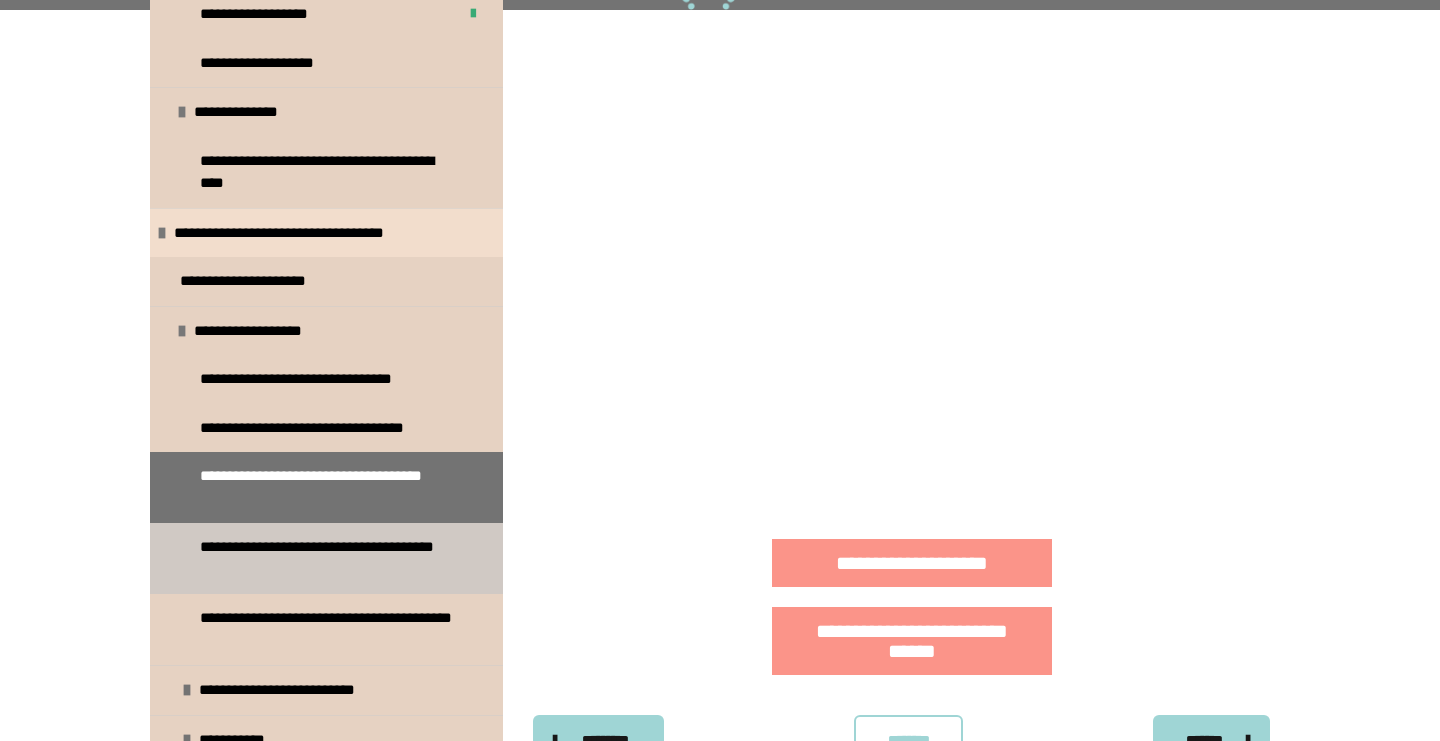 scroll, scrollTop: 391, scrollLeft: 0, axis: vertical 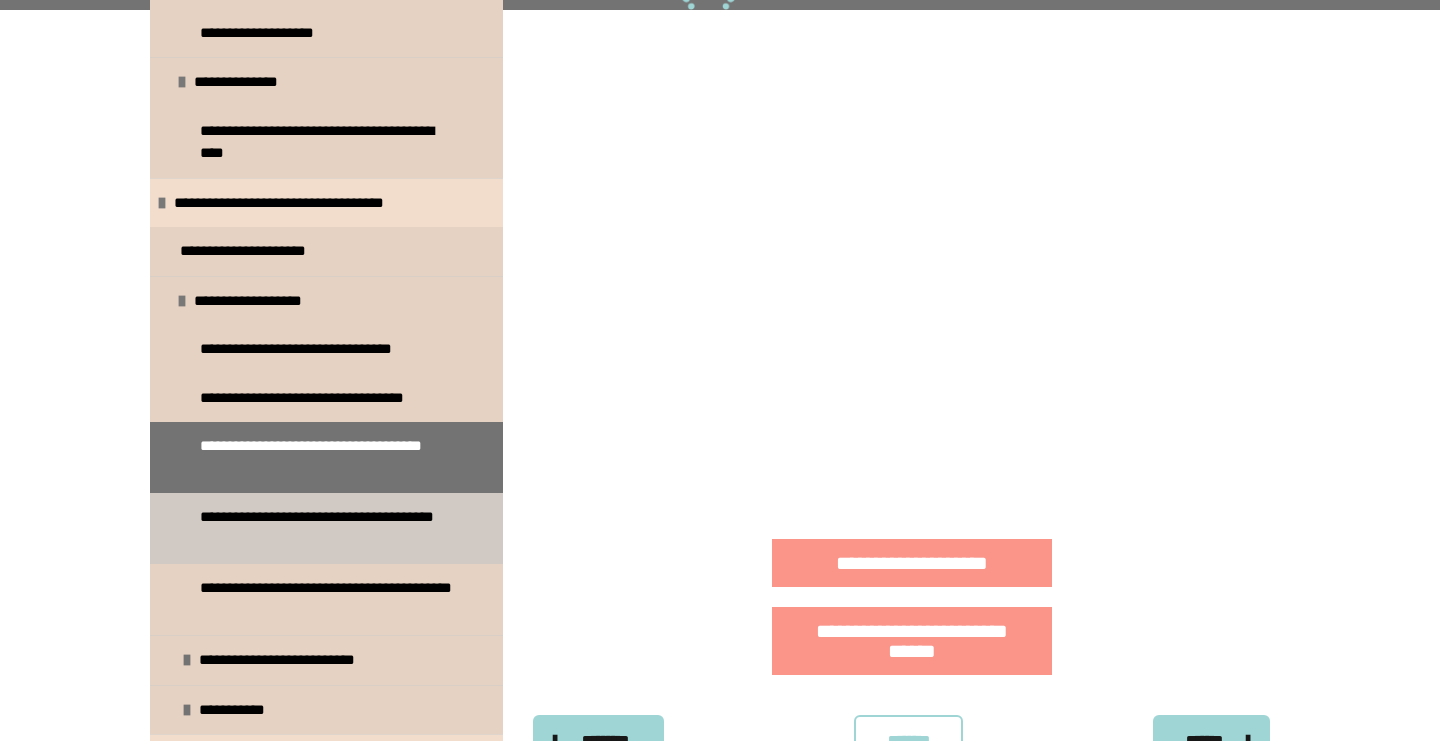 click on "**********" at bounding box center [328, 528] 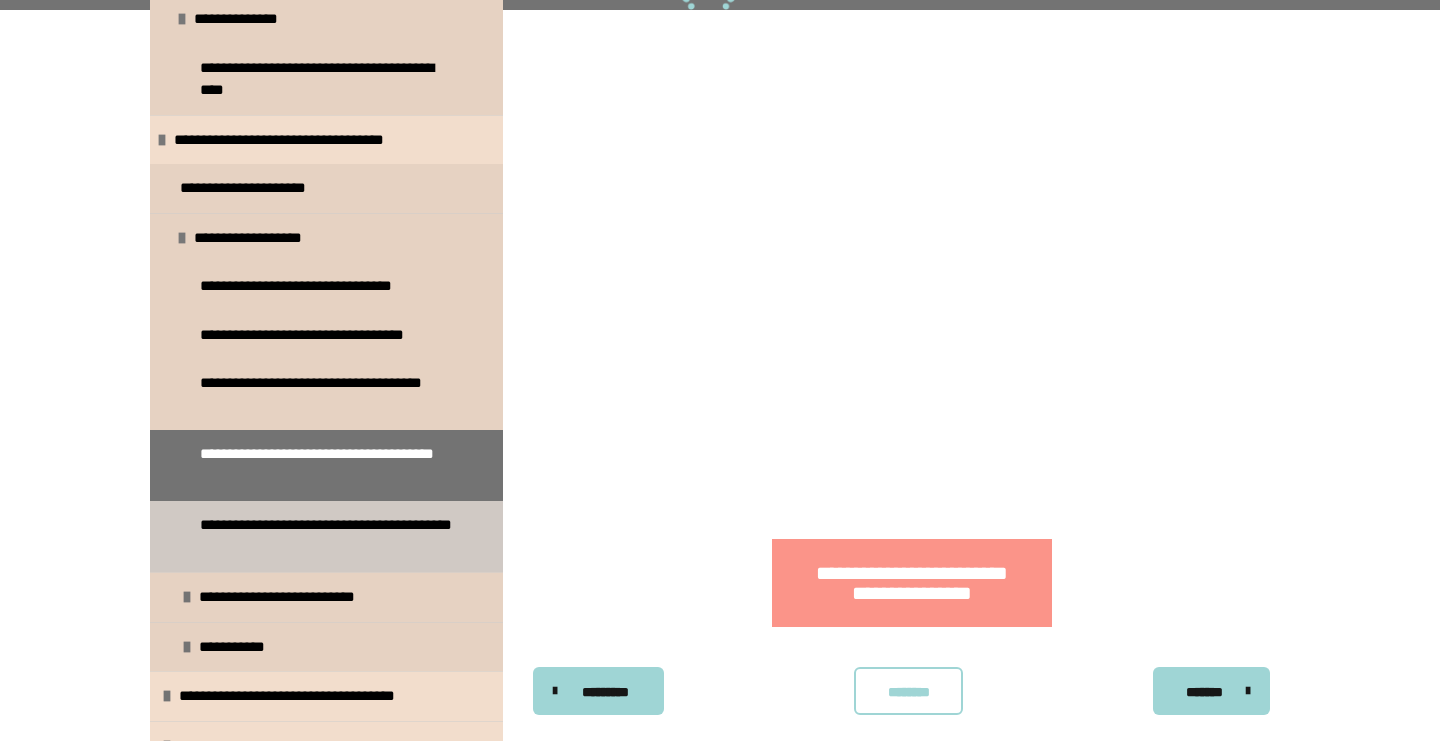 scroll, scrollTop: 486, scrollLeft: 0, axis: vertical 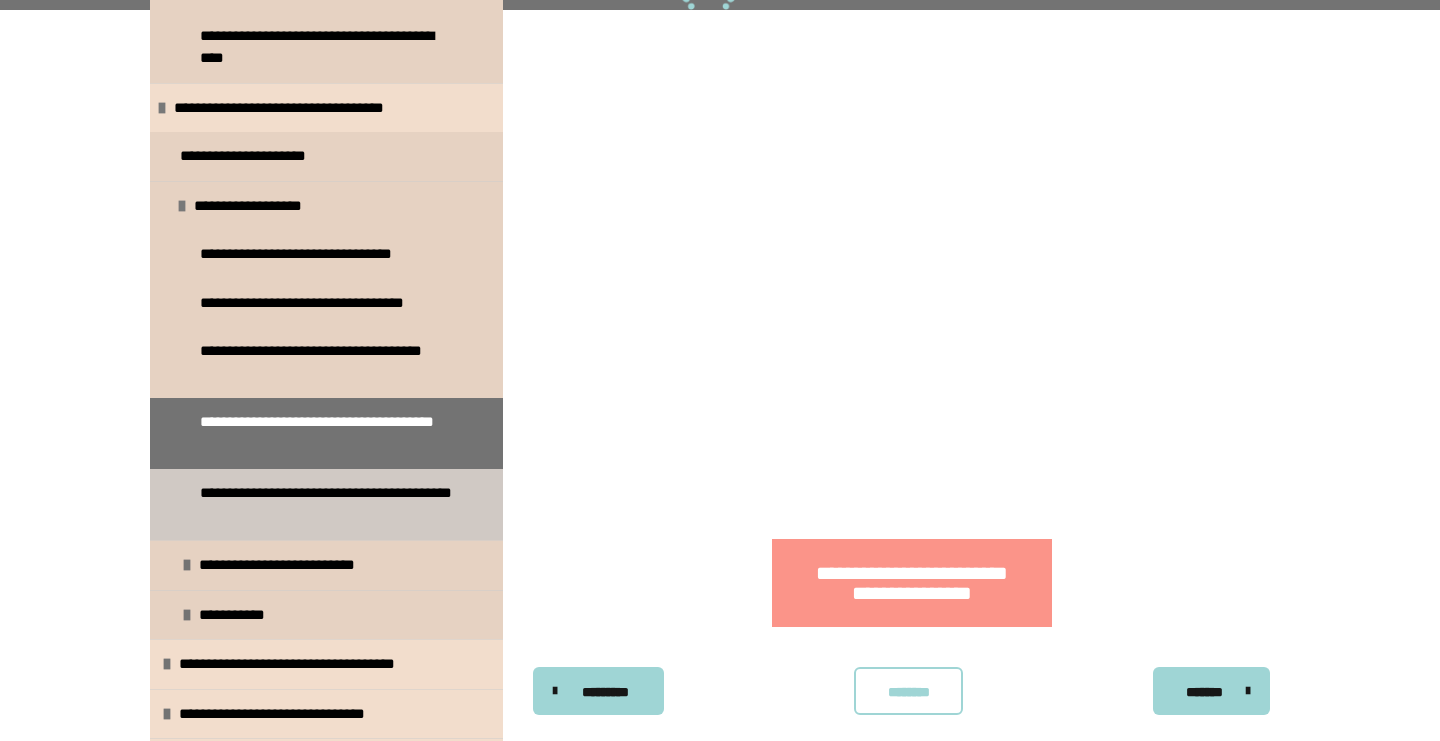 click on "**********" at bounding box center [328, 504] 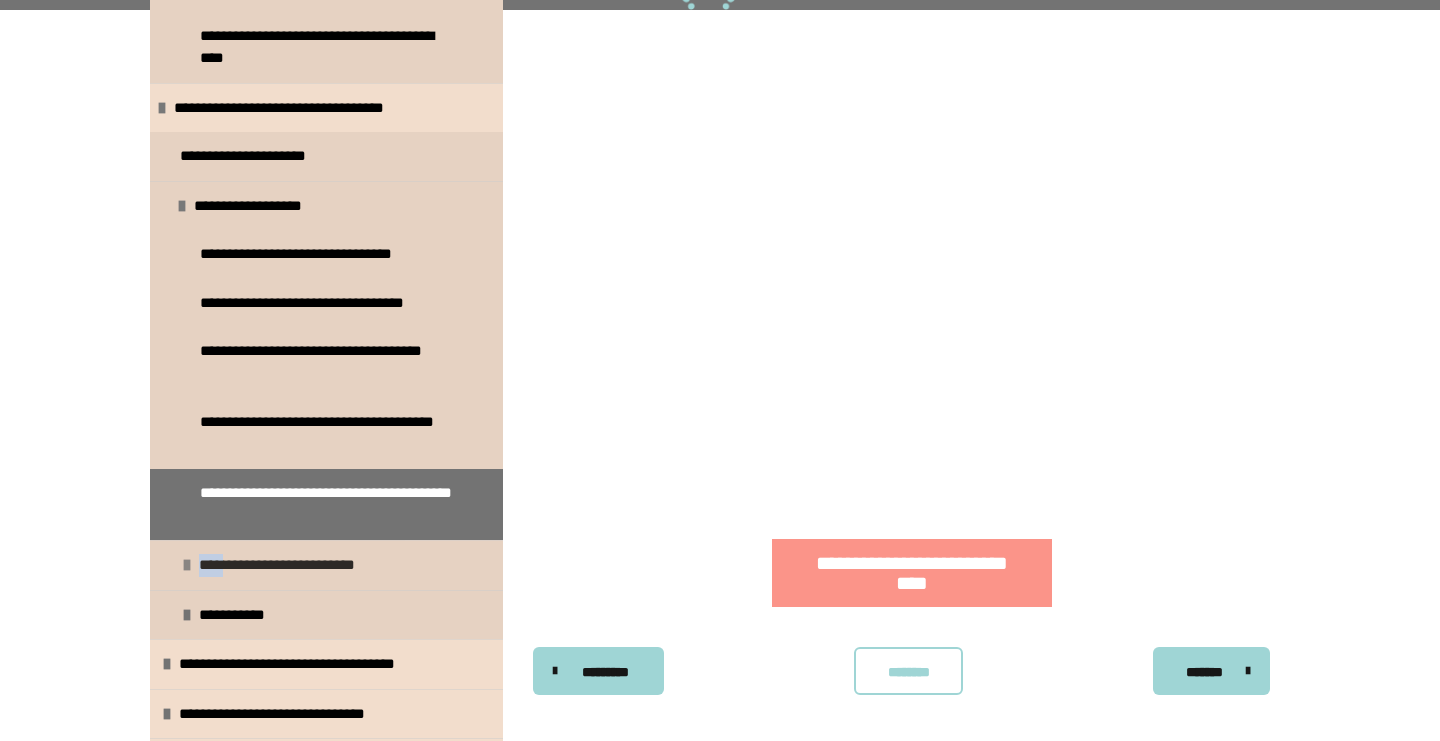 click on "**********" at bounding box center (301, 565) 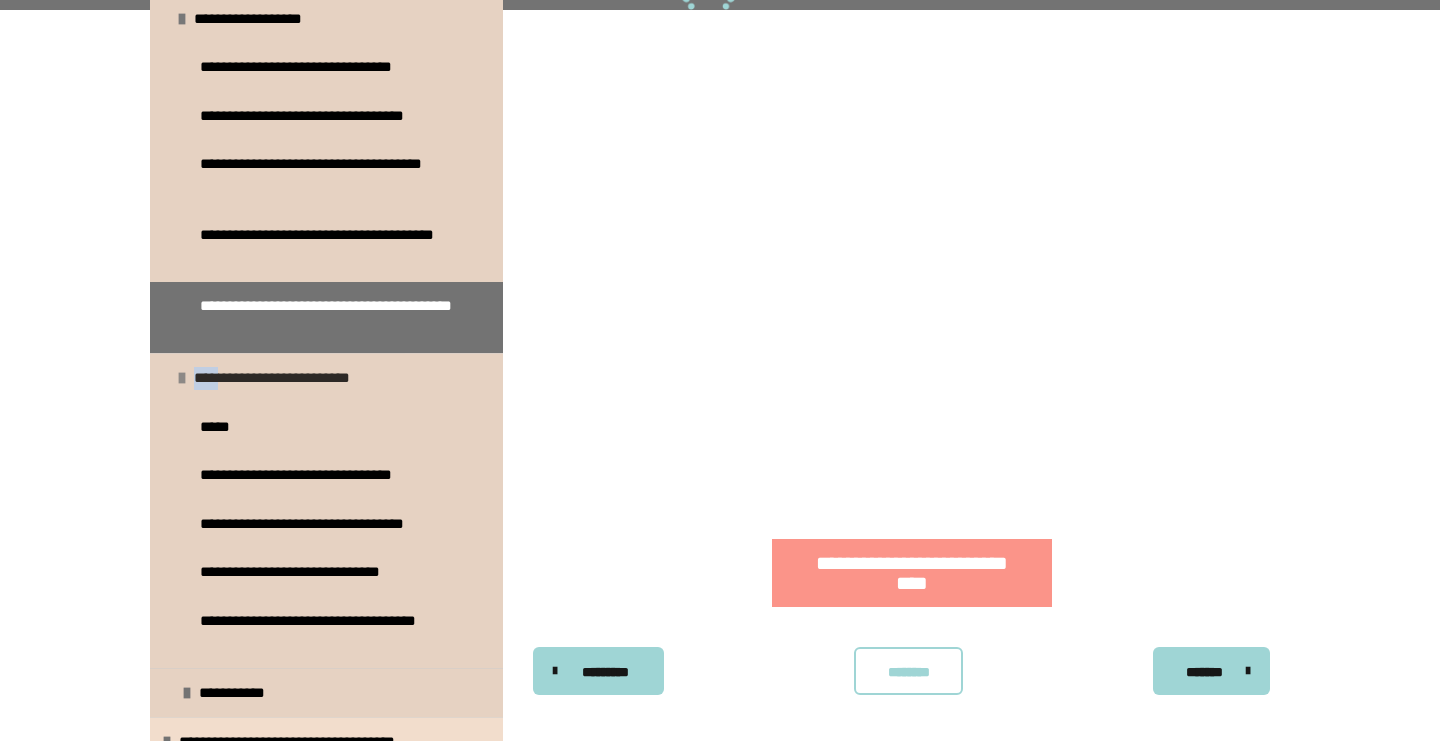 scroll, scrollTop: 677, scrollLeft: 0, axis: vertical 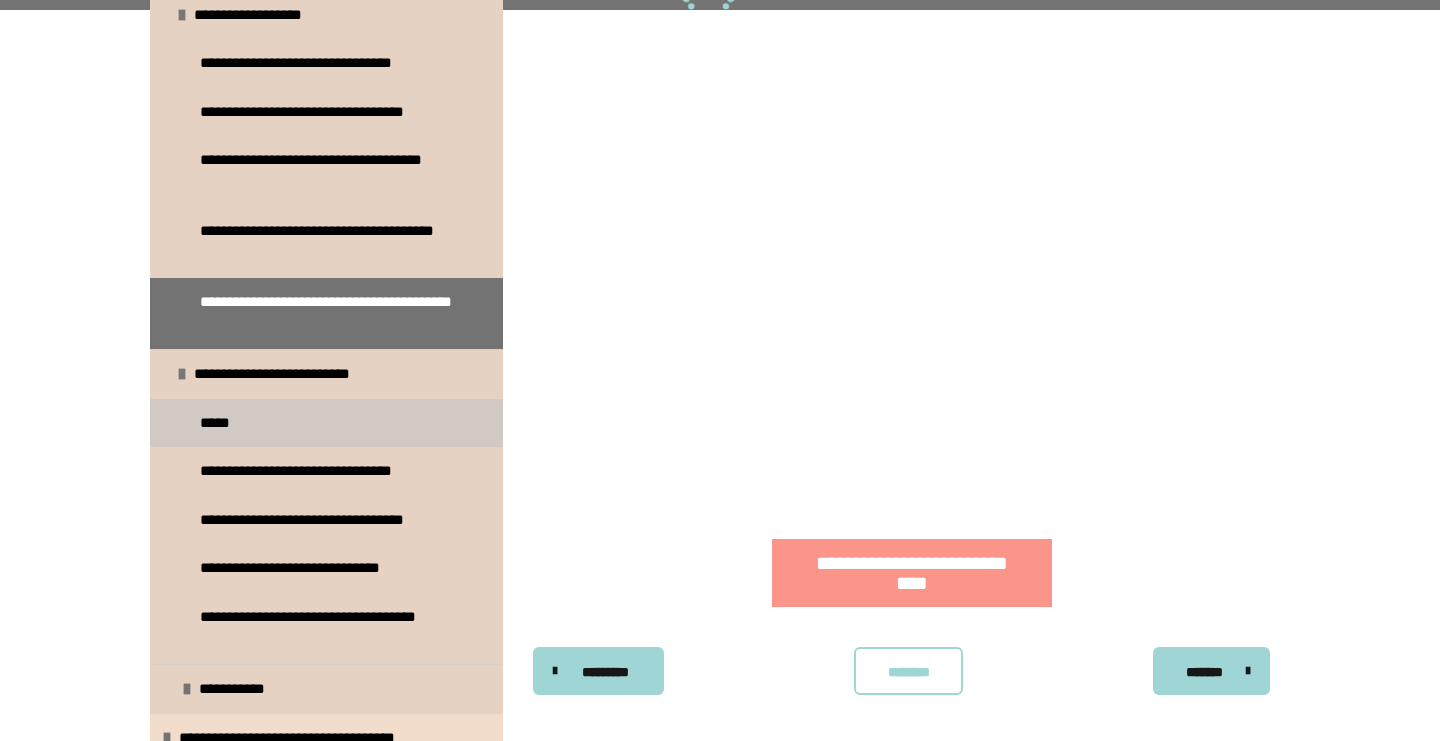 click on "*****" at bounding box center (326, 423) 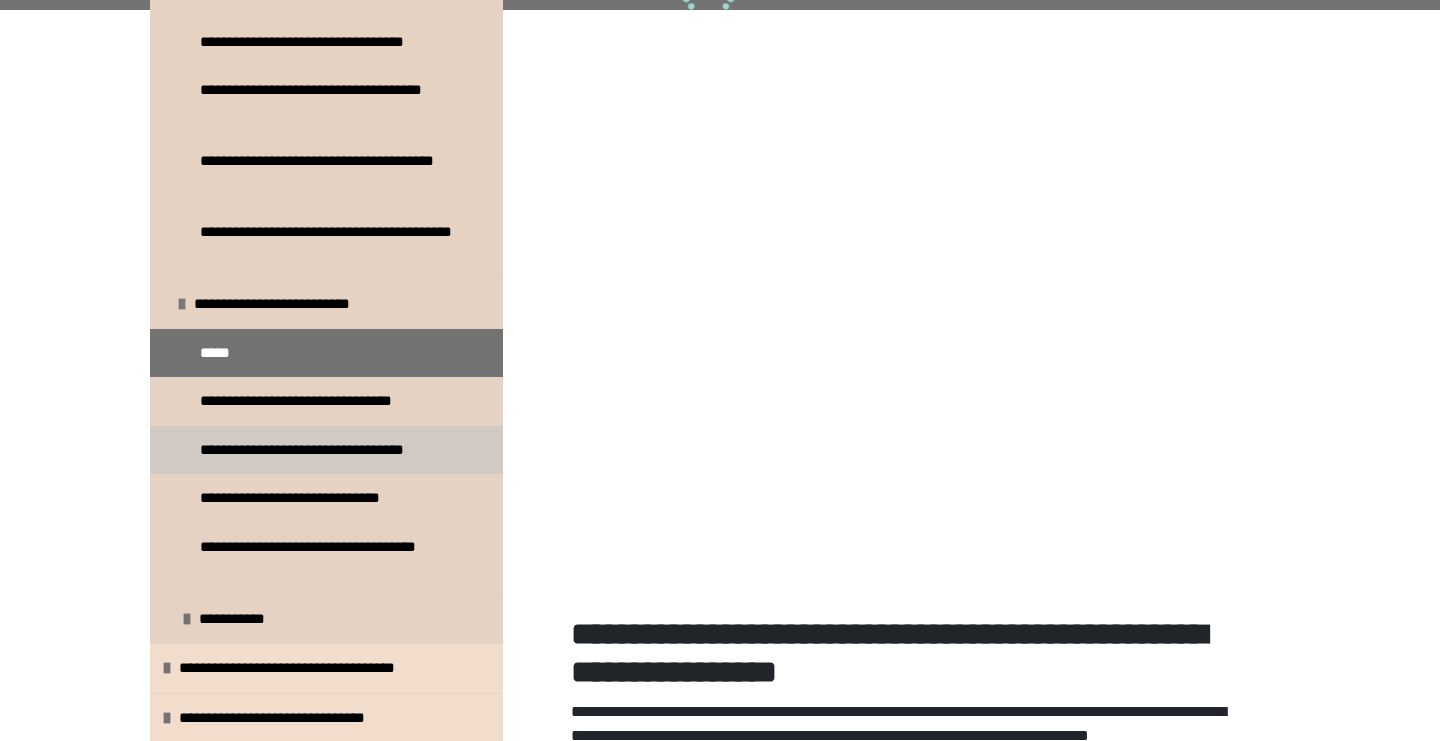 scroll, scrollTop: 760, scrollLeft: 0, axis: vertical 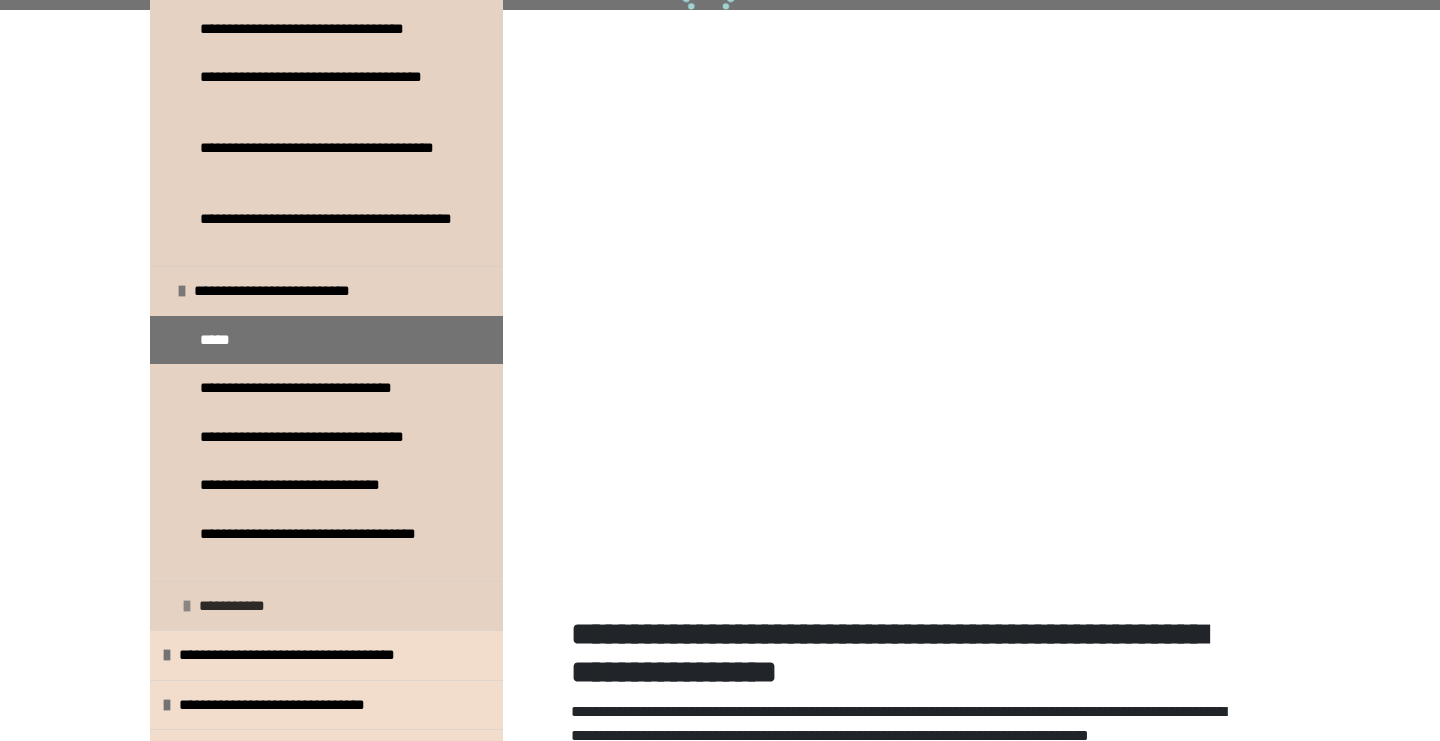 click on "**********" at bounding box center [241, 606] 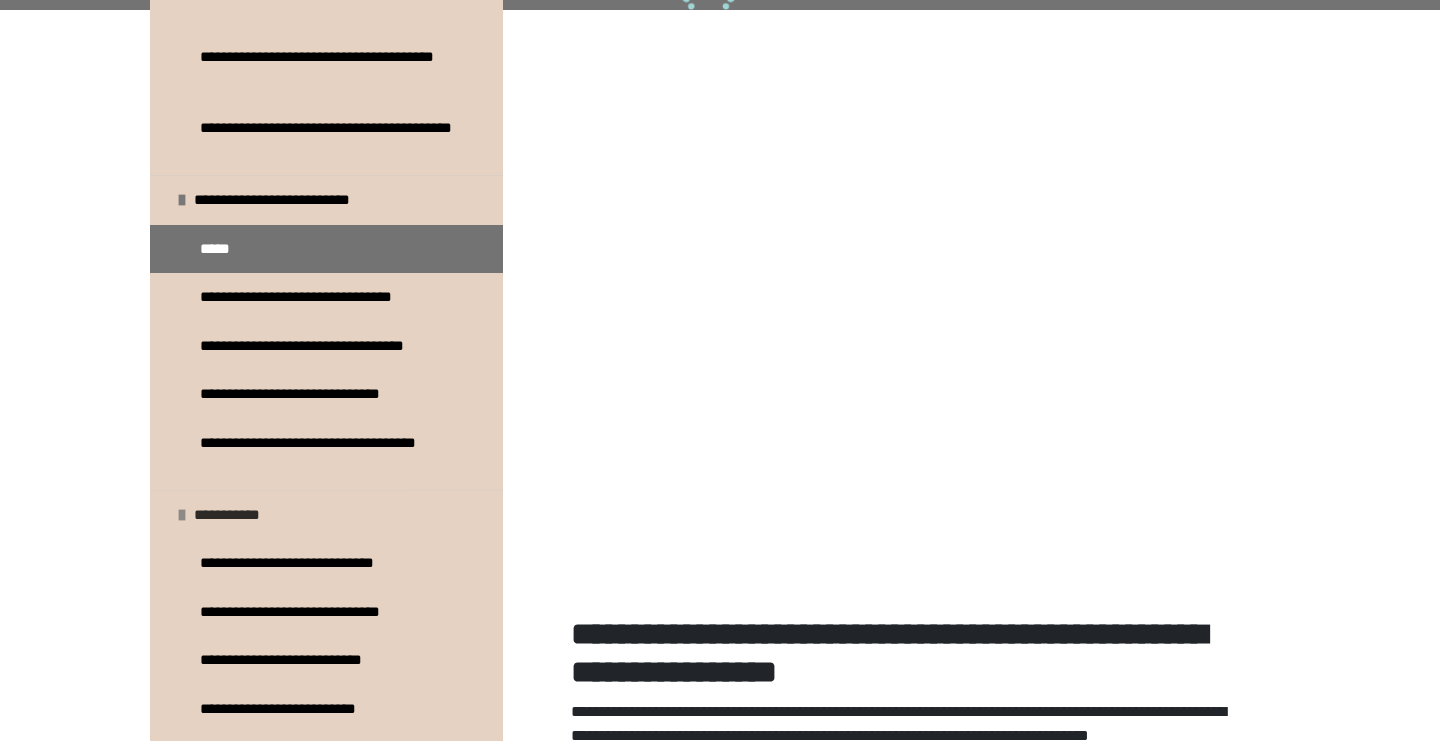 scroll, scrollTop: 857, scrollLeft: 0, axis: vertical 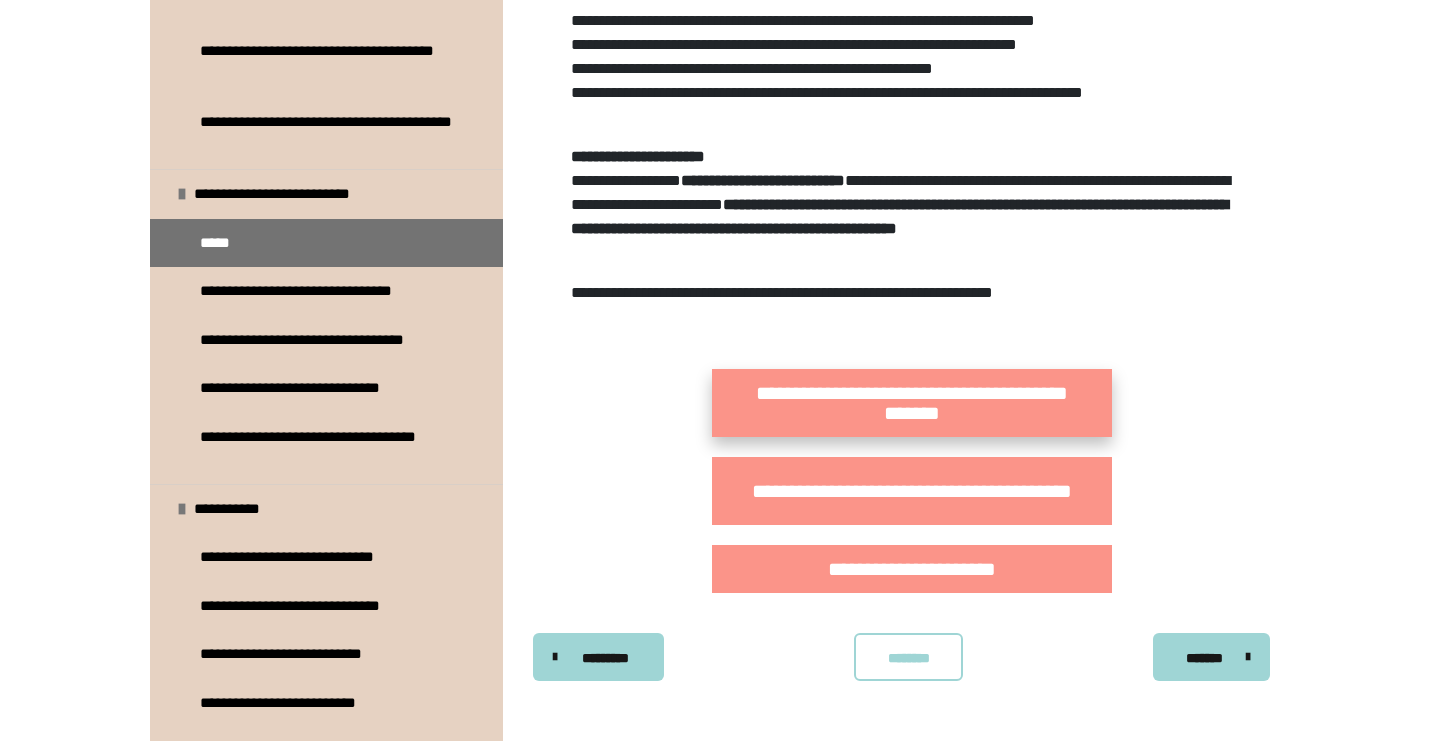 click on "**********" at bounding box center [912, 403] 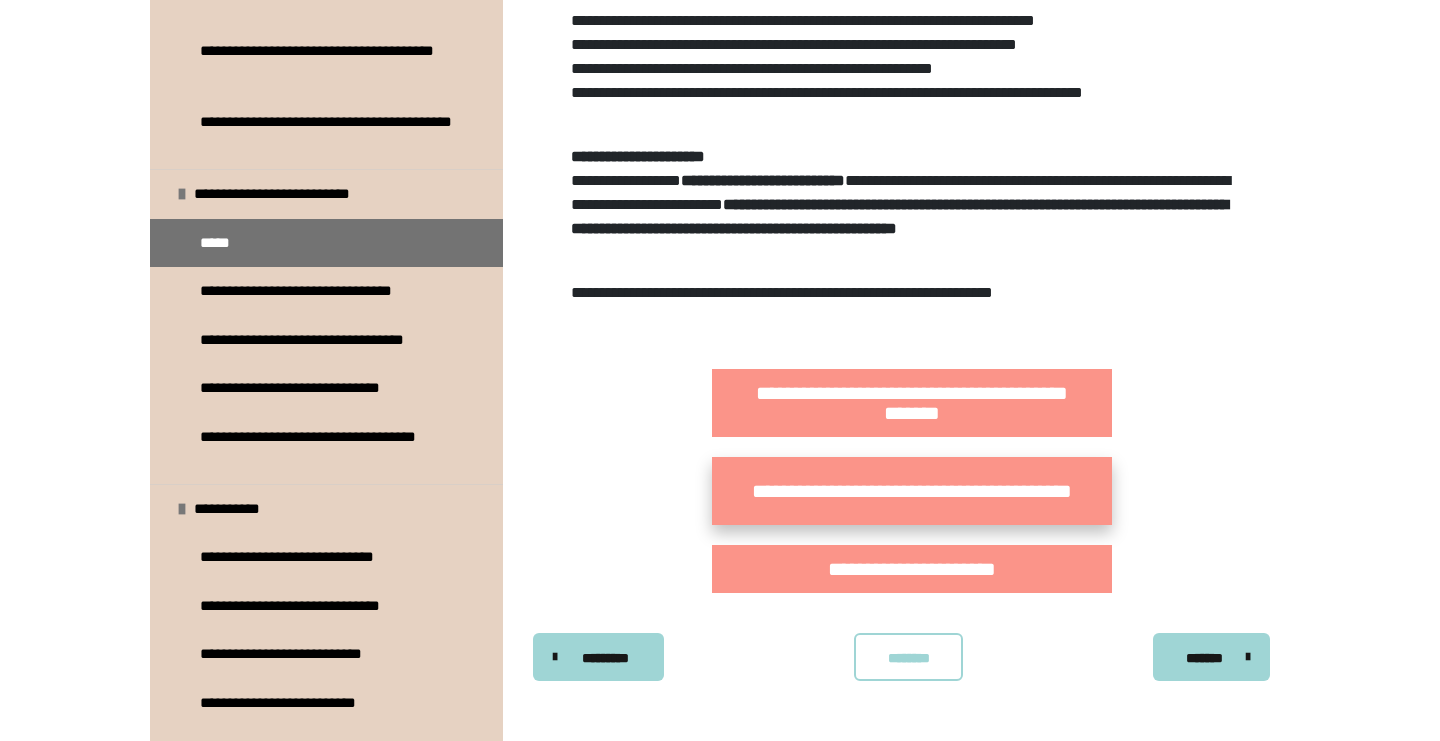 click on "**********" at bounding box center [912, 491] 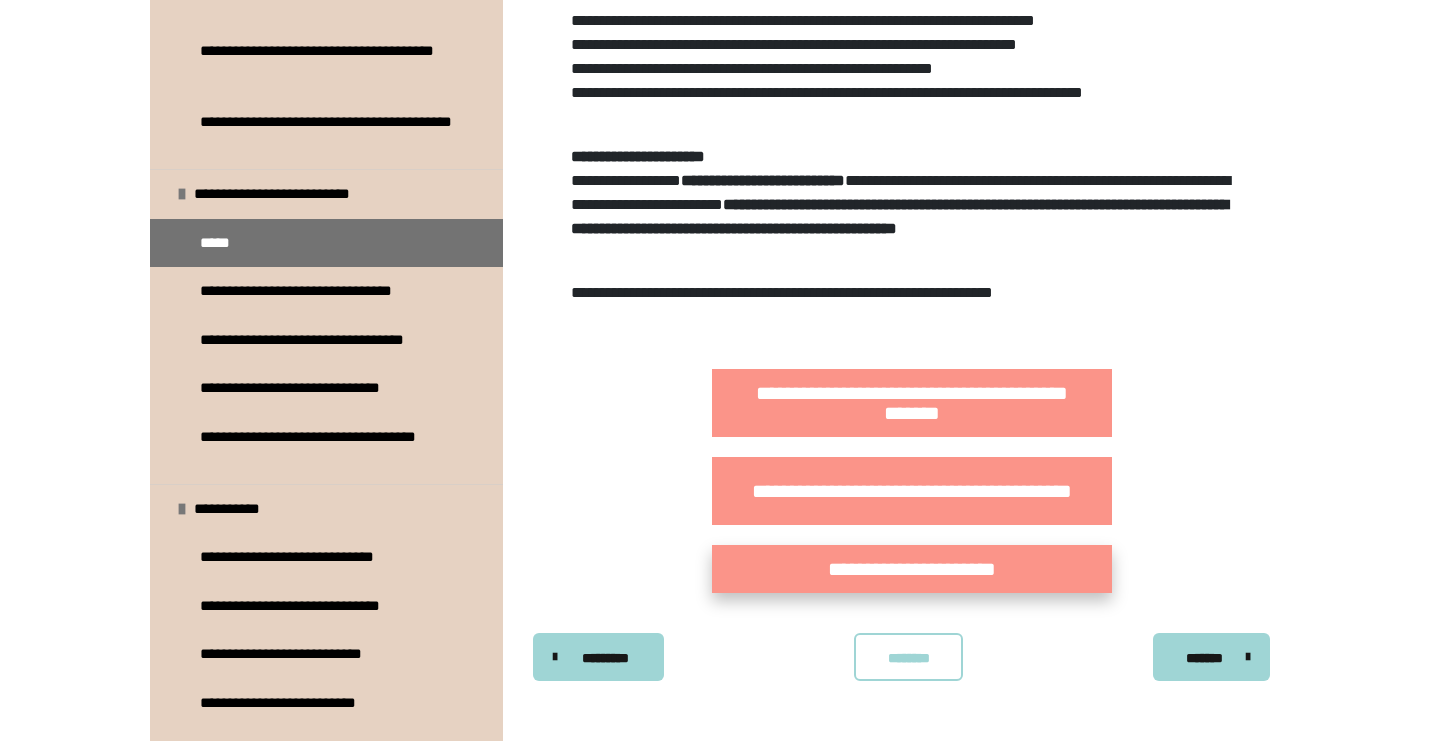 click on "**********" at bounding box center (912, 569) 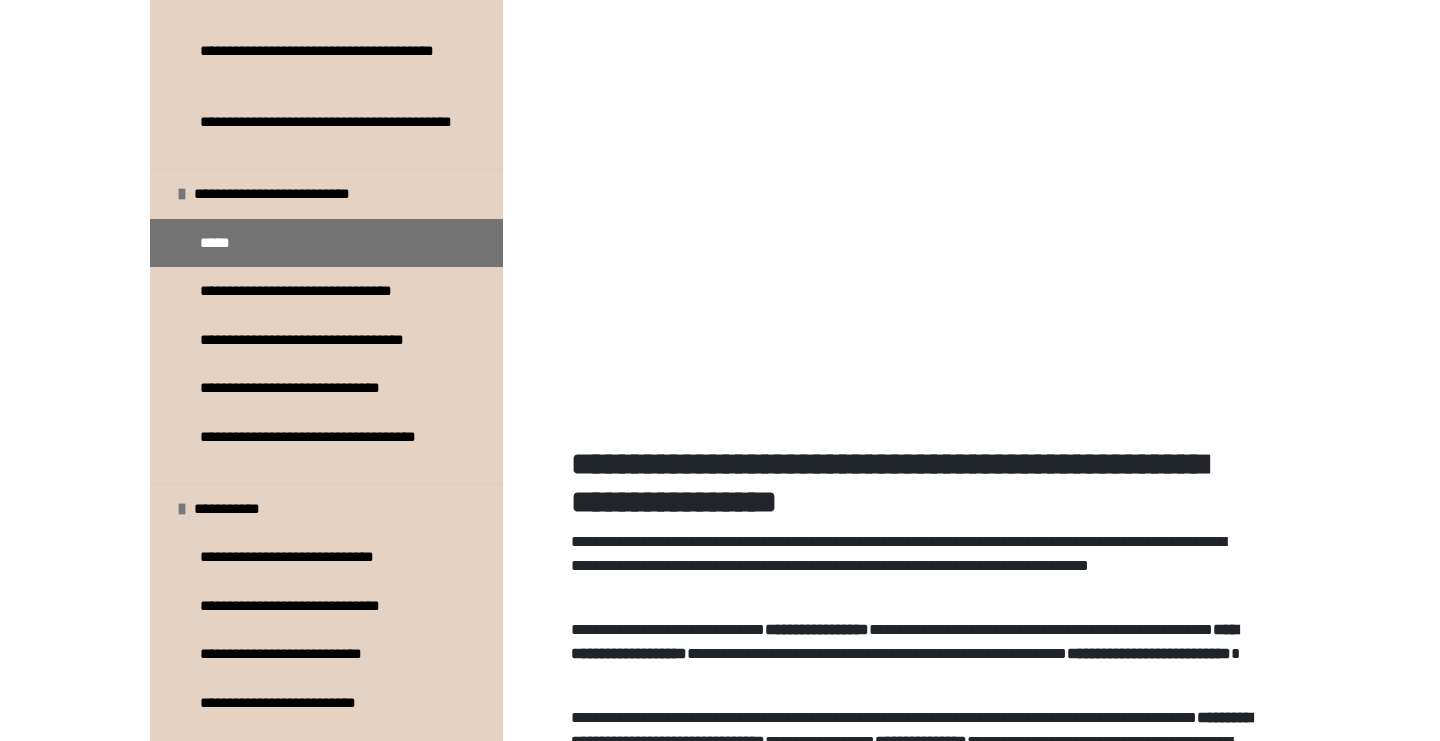 scroll, scrollTop: 220, scrollLeft: 0, axis: vertical 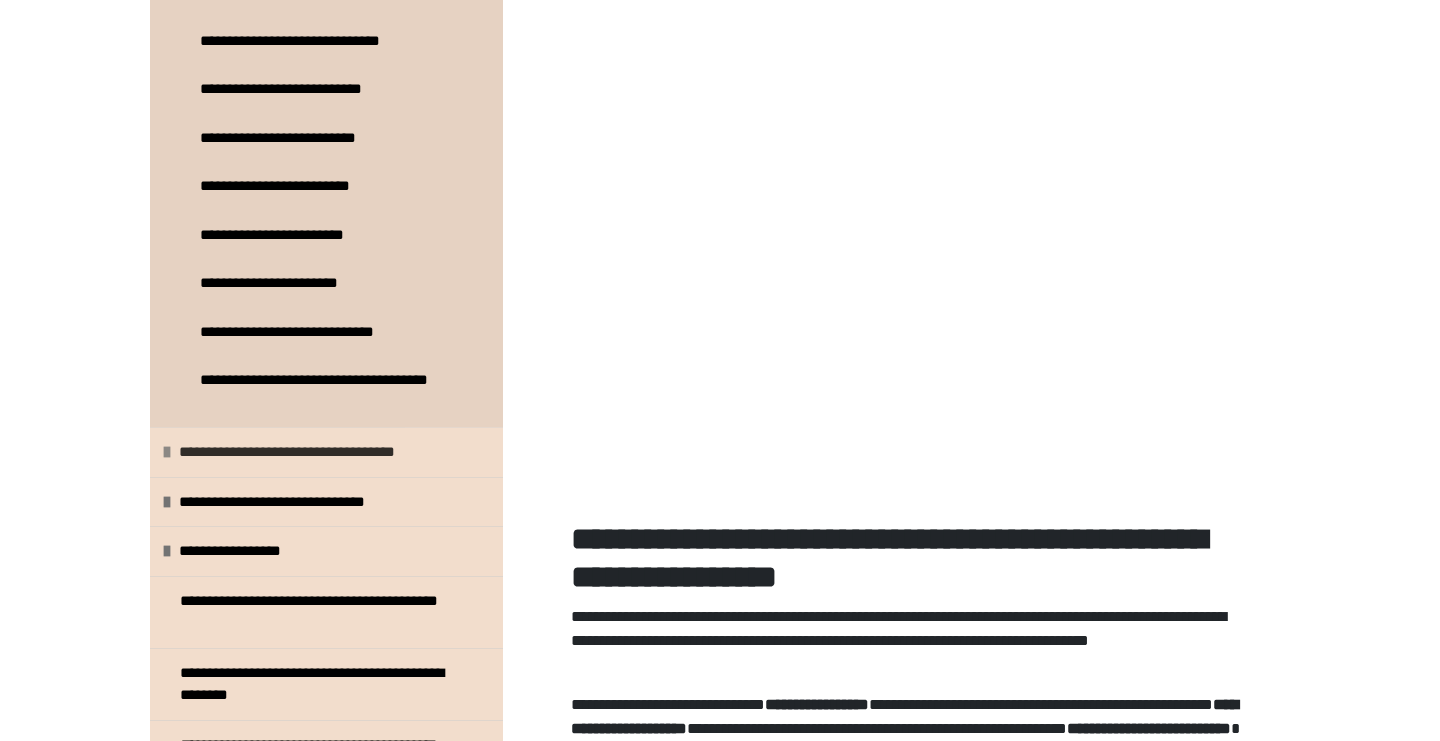 click on "**********" at bounding box center [307, 452] 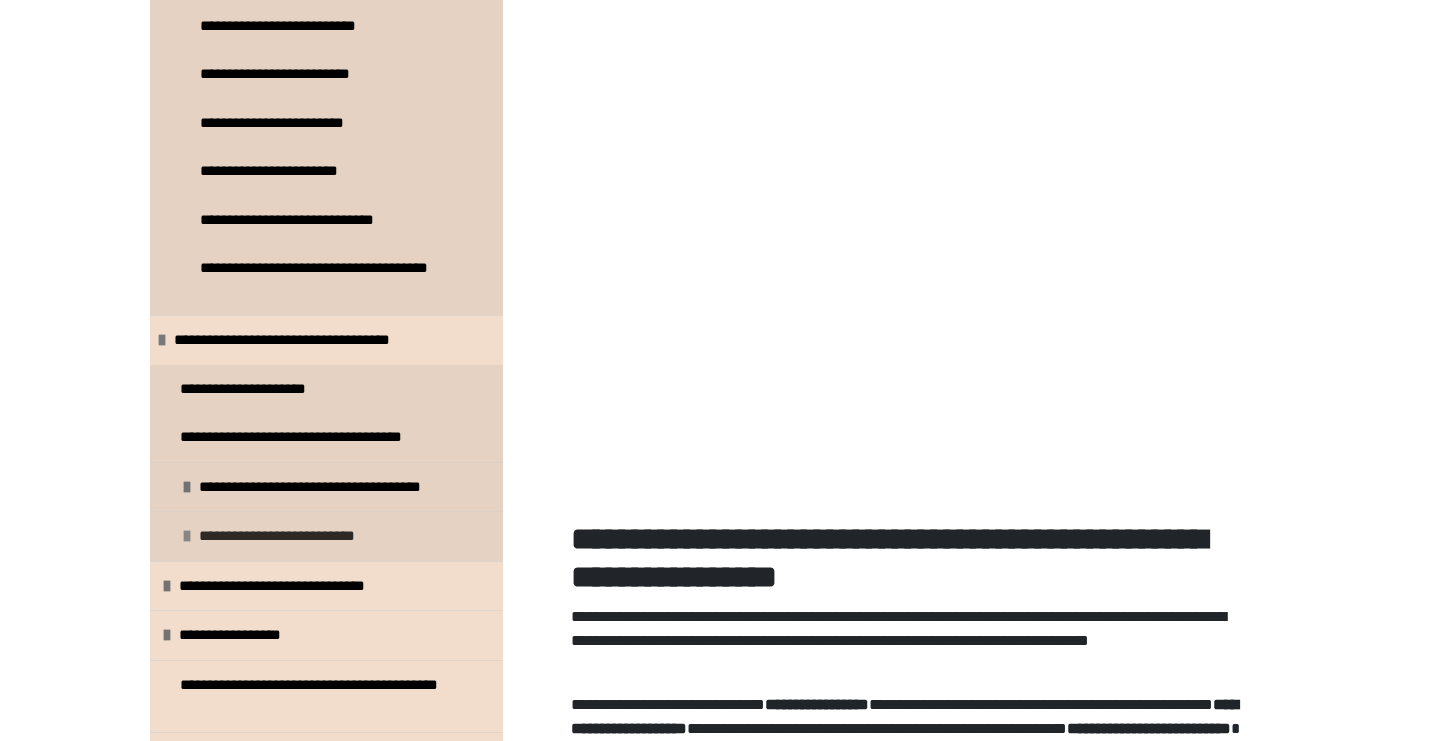 scroll, scrollTop: 1537, scrollLeft: 0, axis: vertical 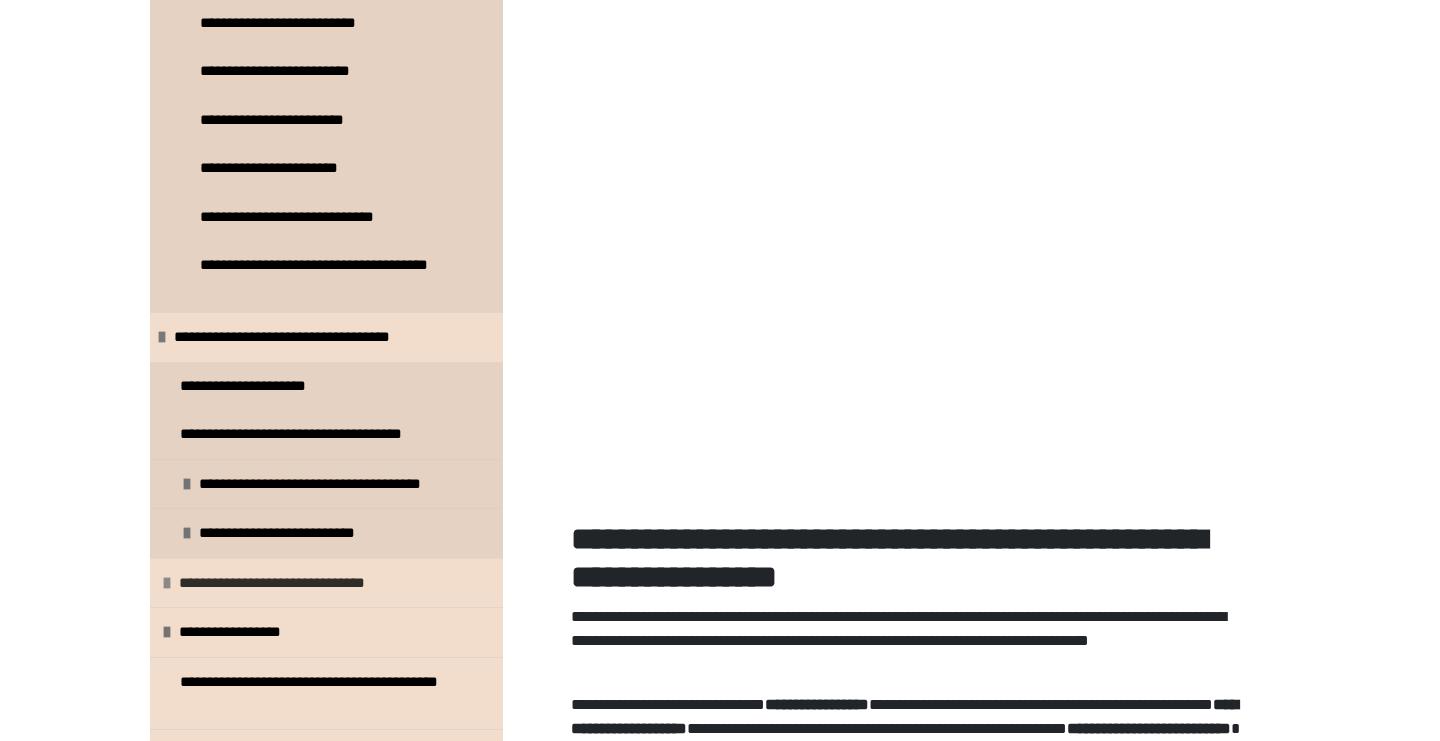 click on "**********" at bounding box center [290, 583] 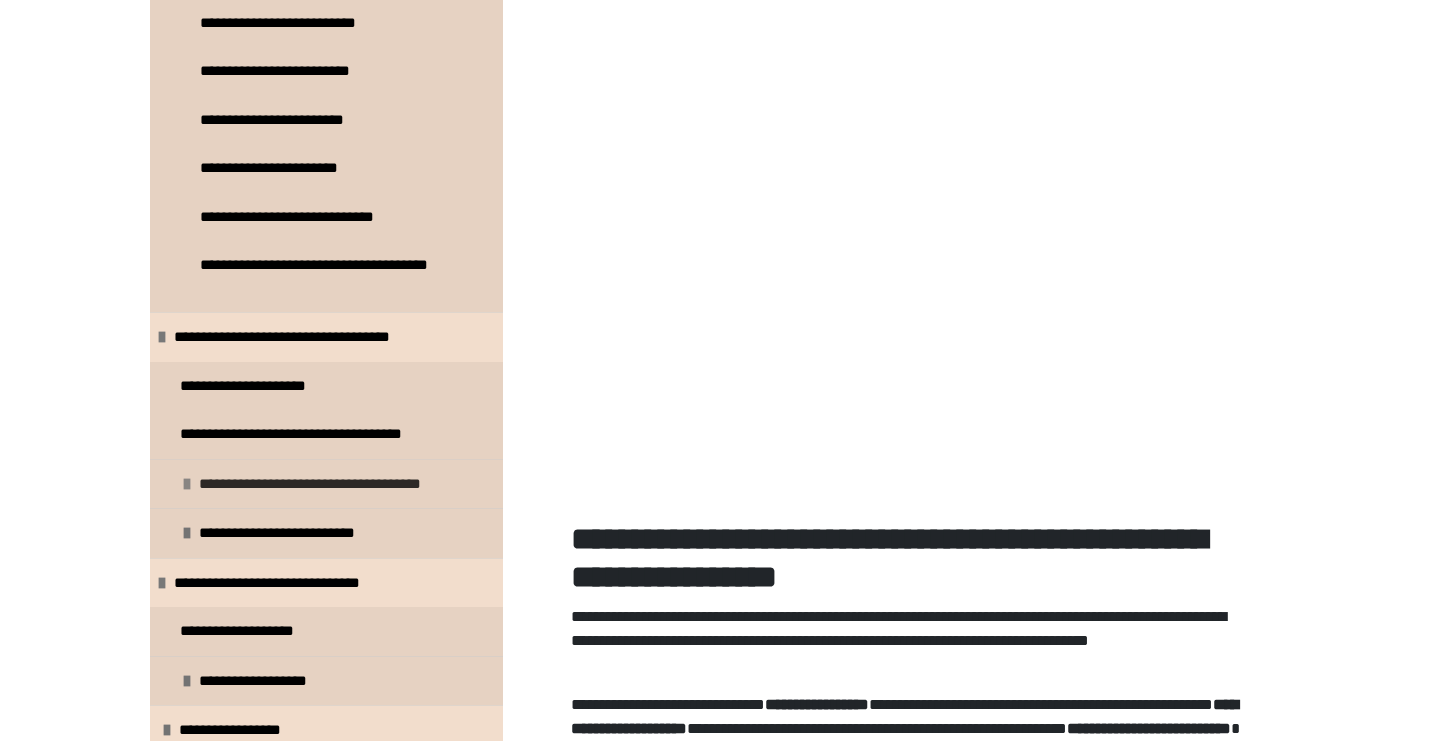 click on "**********" at bounding box center (331, 484) 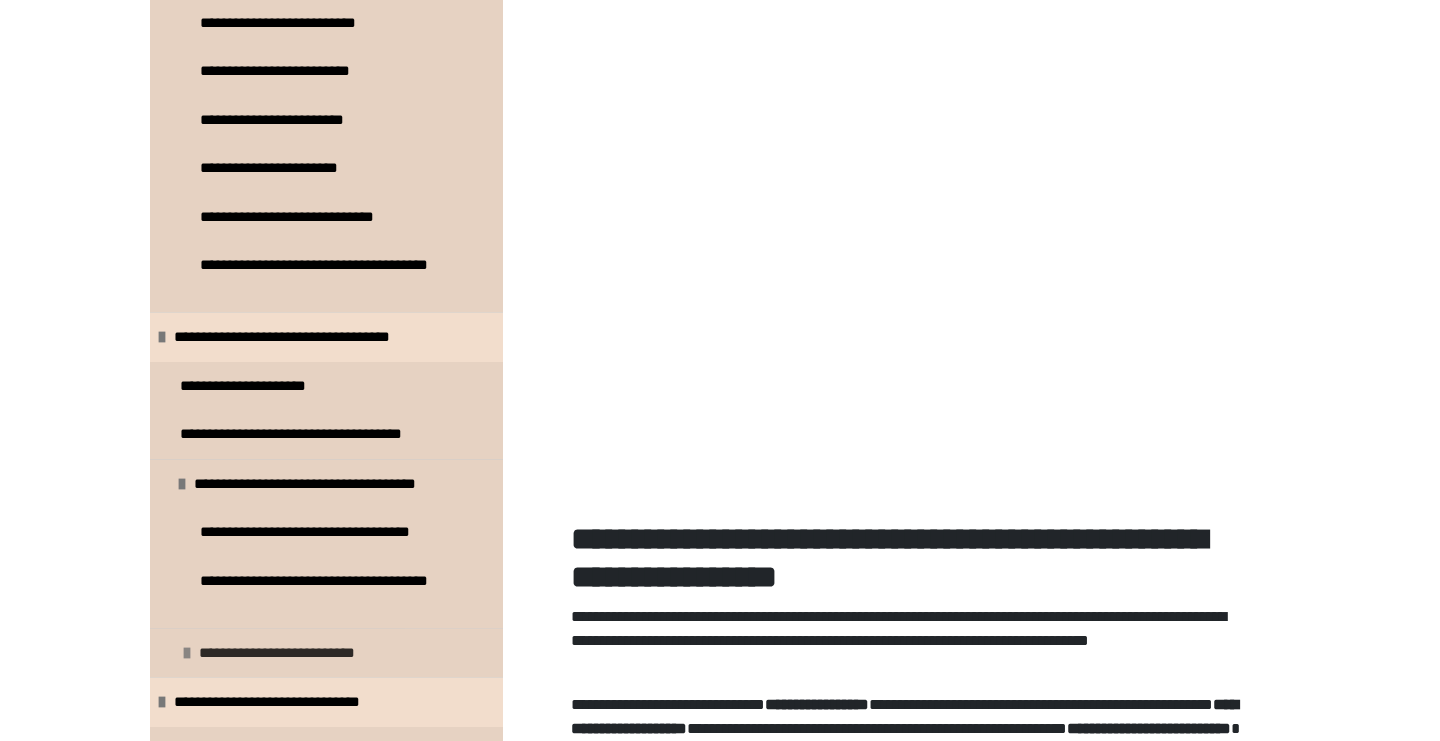 click on "**********" at bounding box center [290, 653] 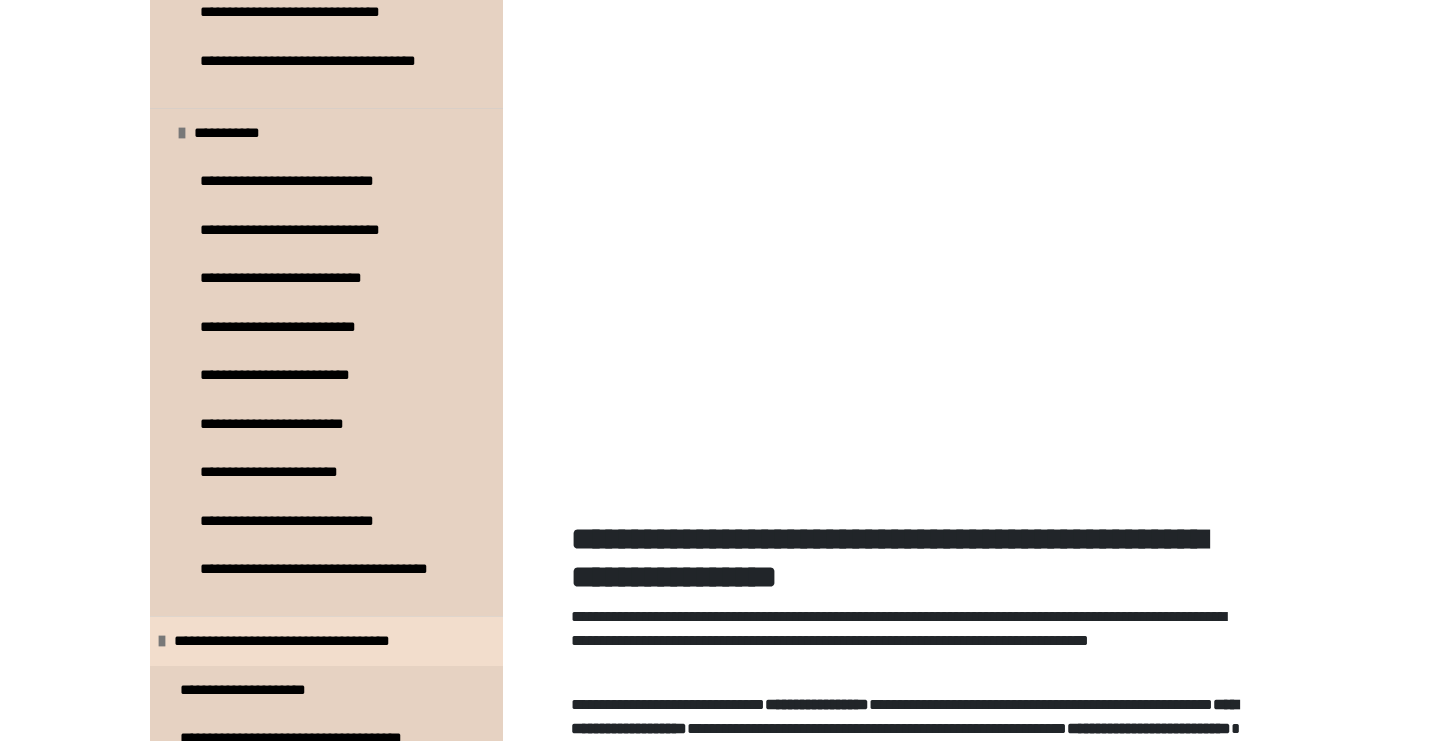 scroll, scrollTop: 1234, scrollLeft: 0, axis: vertical 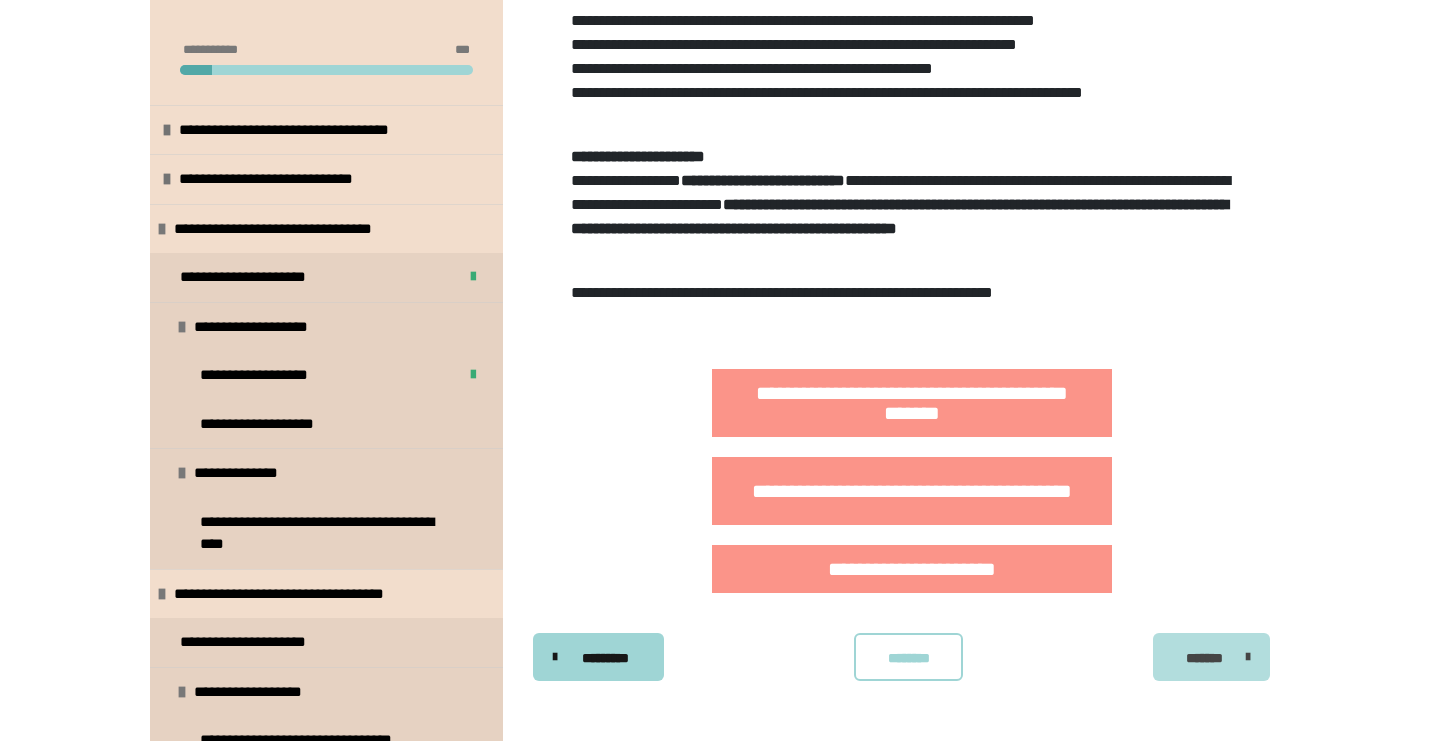 click on "*******" at bounding box center [1204, 658] 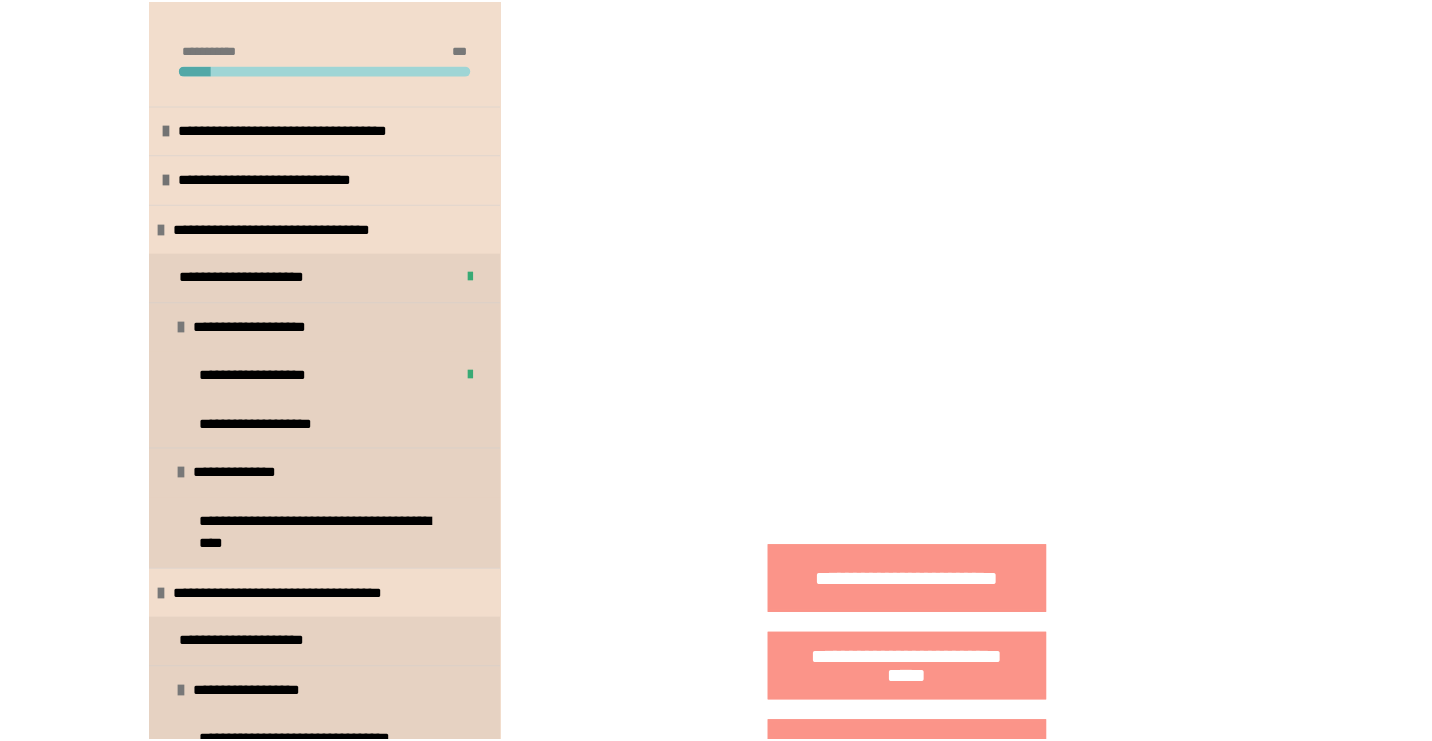 scroll, scrollTop: 313, scrollLeft: 0, axis: vertical 